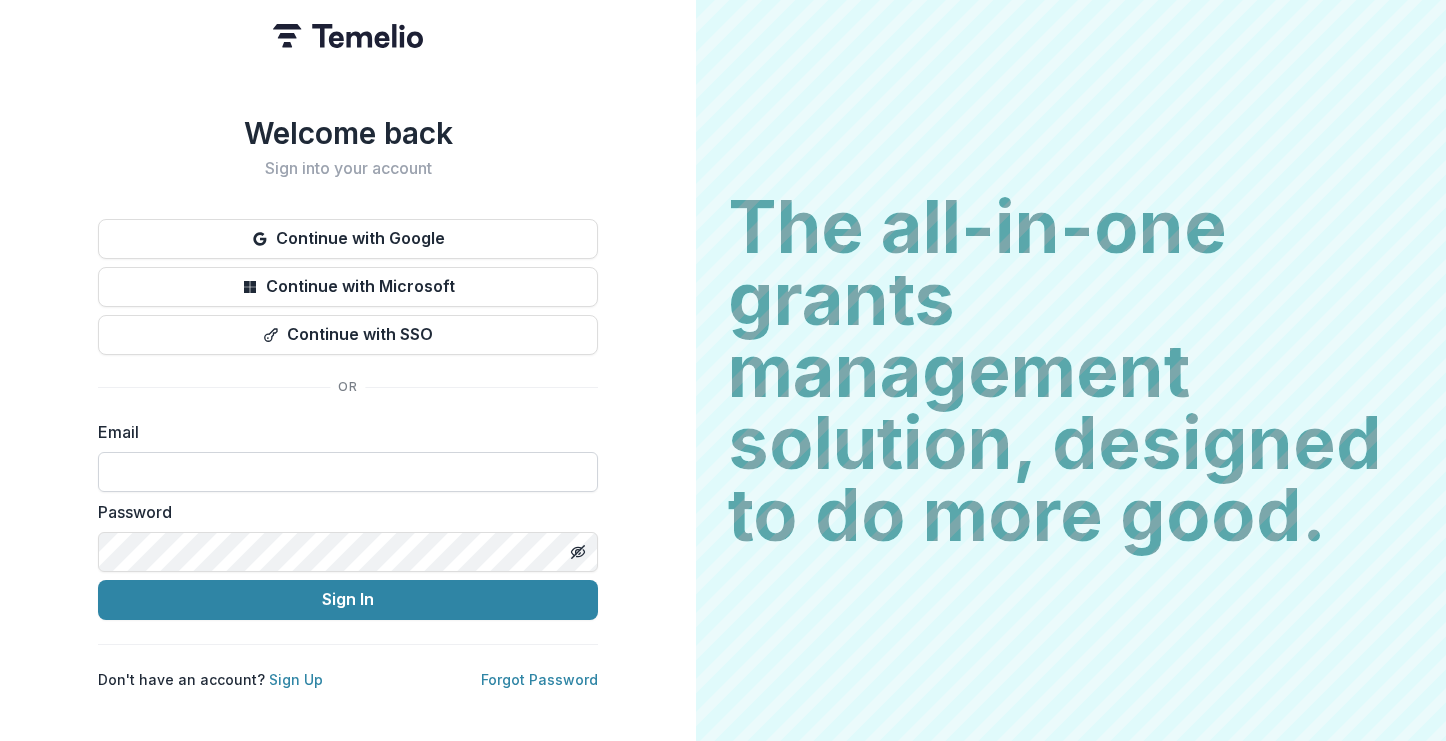 scroll, scrollTop: 0, scrollLeft: 0, axis: both 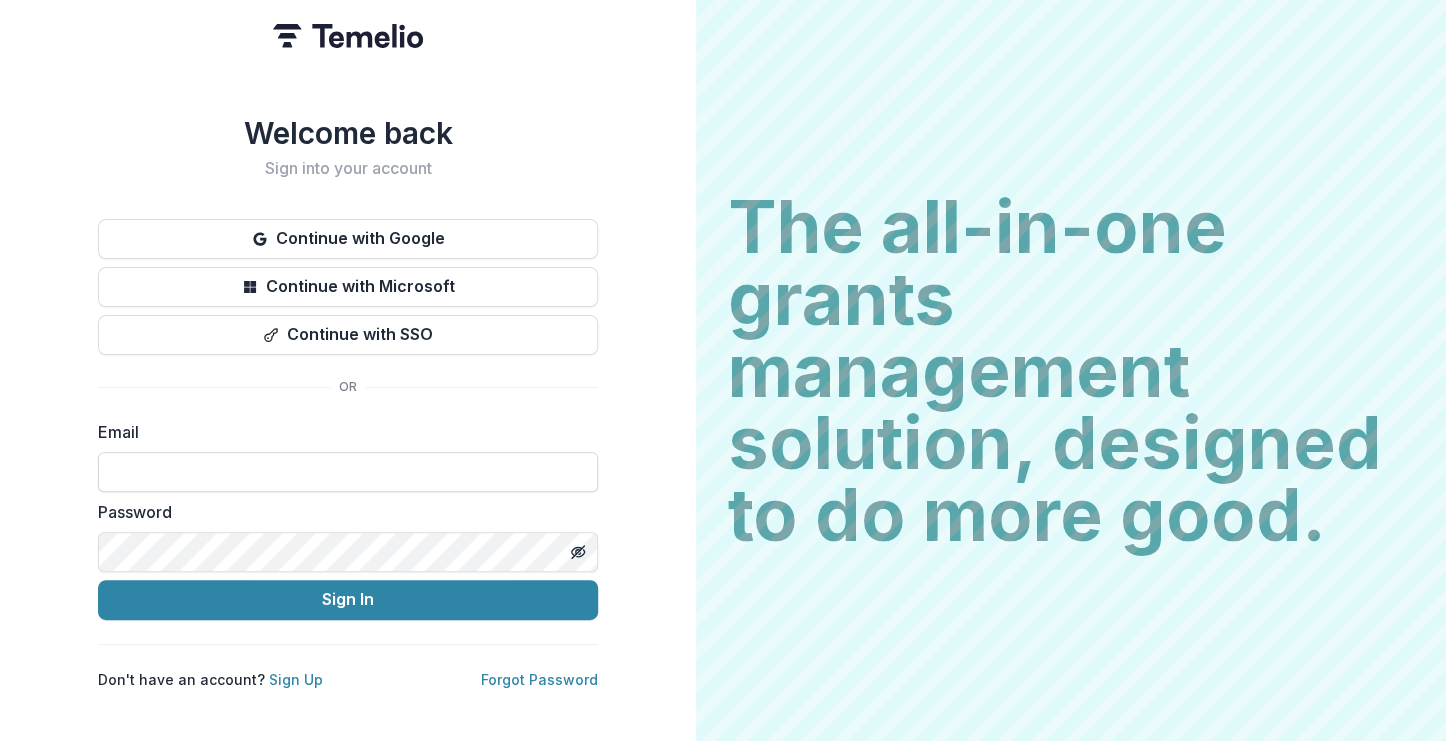 click at bounding box center (348, 472) 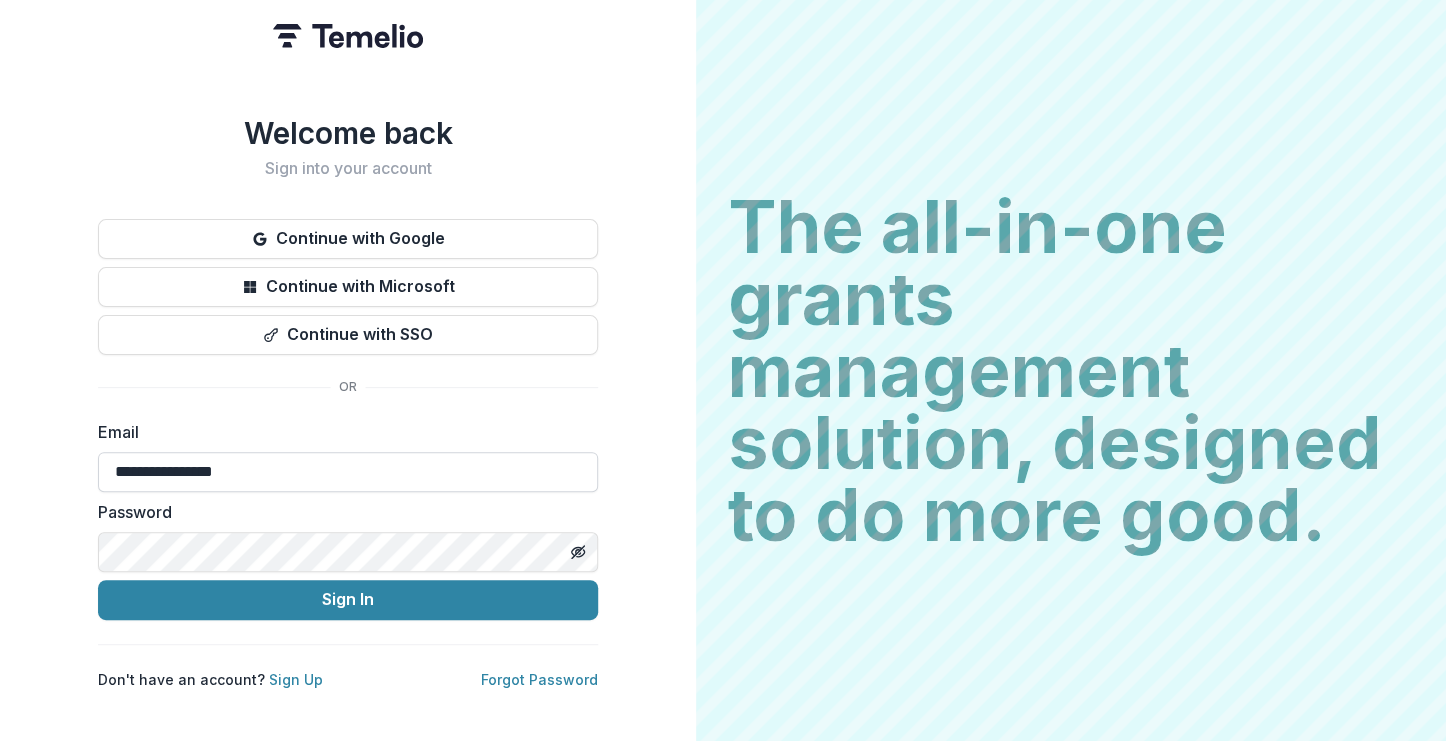 type on "**********" 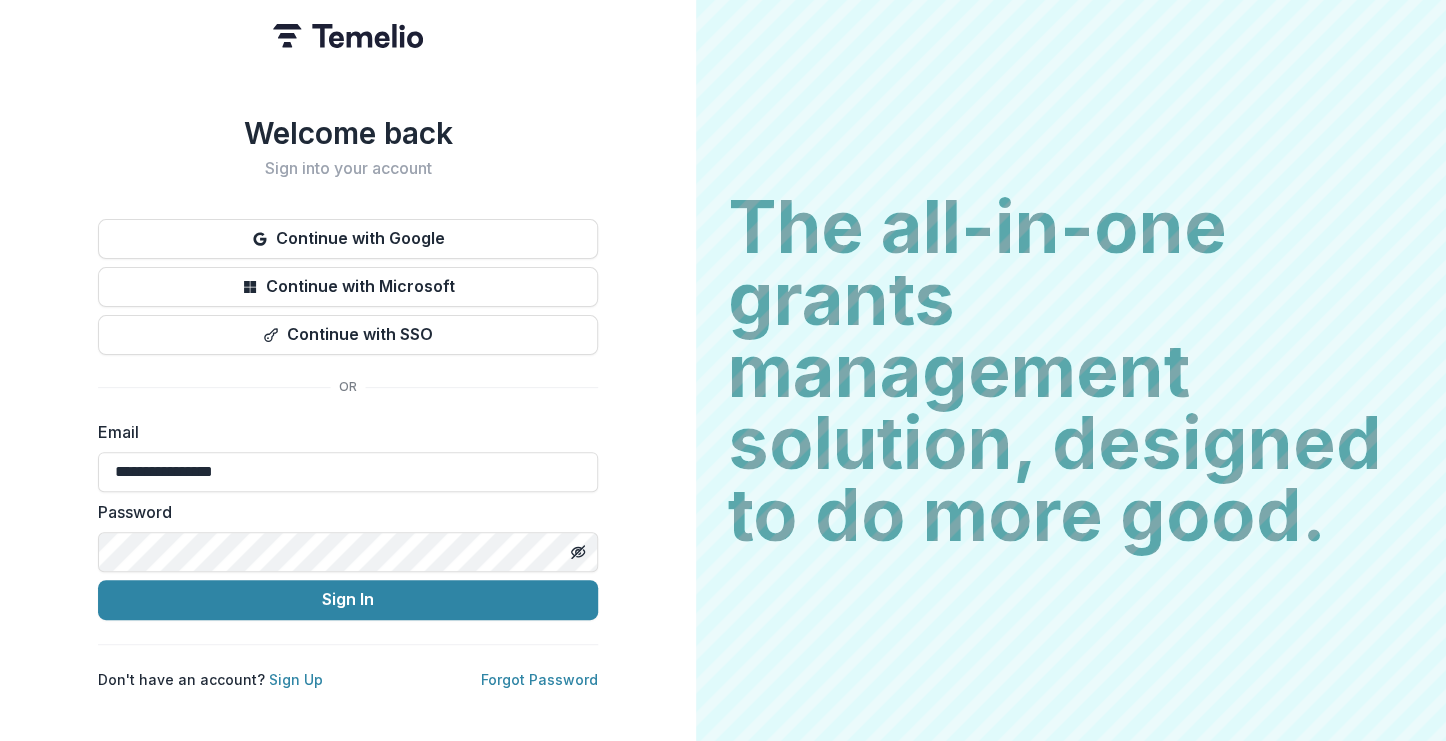 scroll, scrollTop: 0, scrollLeft: 0, axis: both 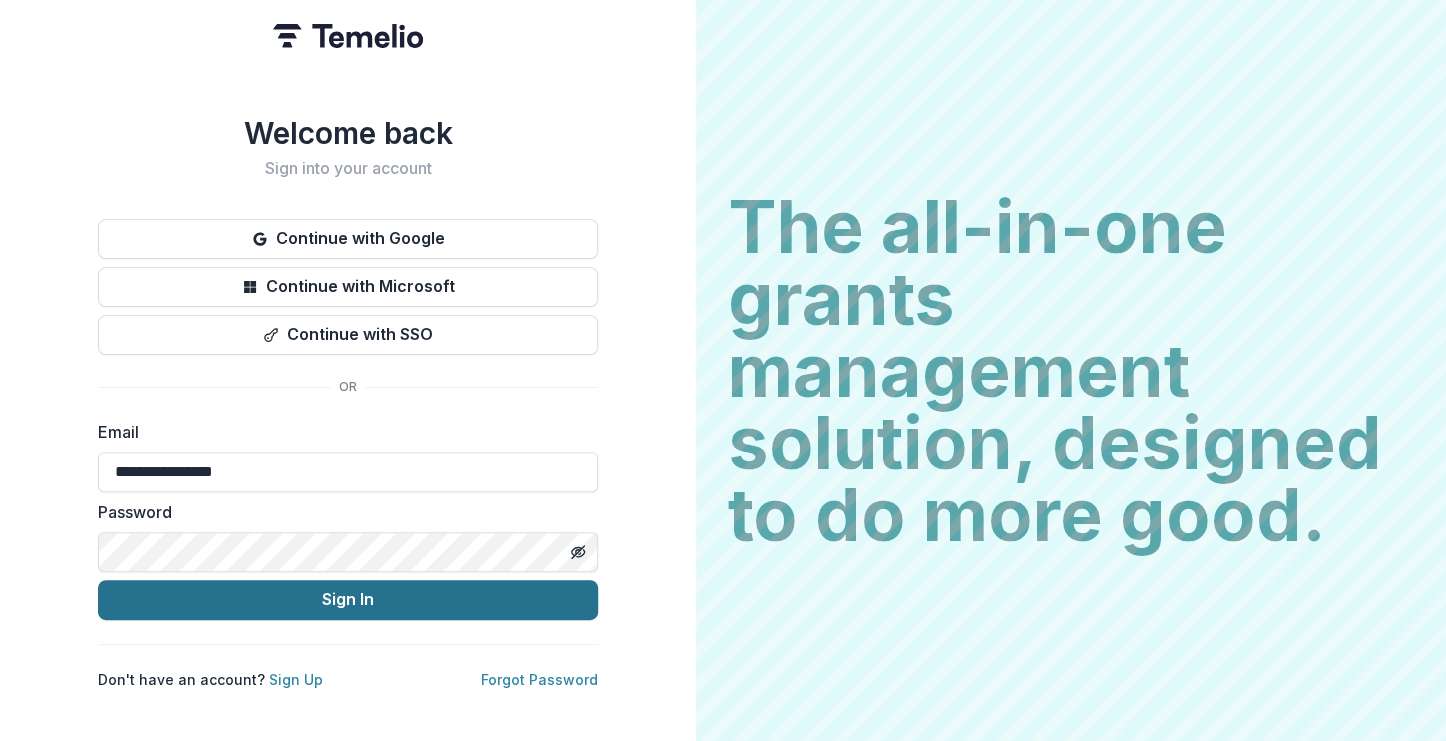 click on "Sign In" at bounding box center [348, 600] 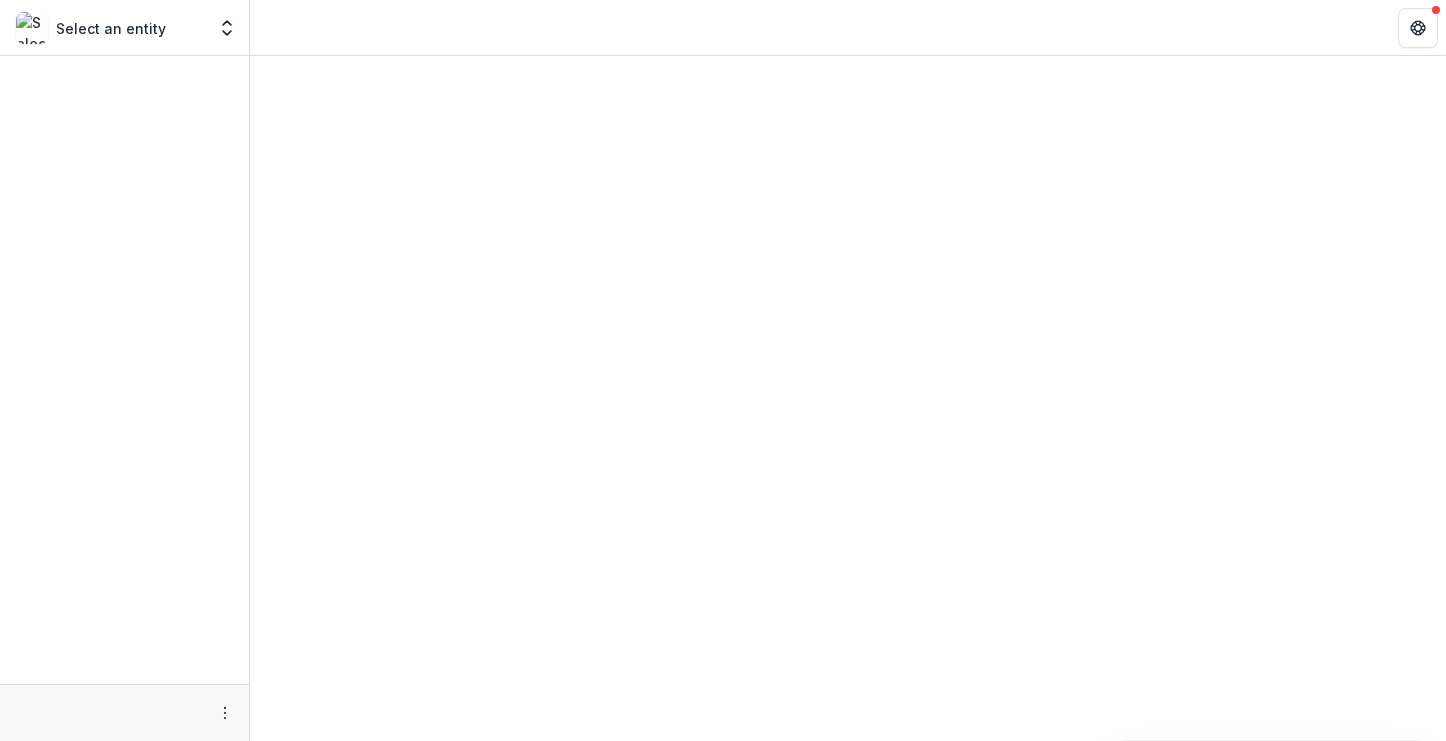 scroll, scrollTop: 0, scrollLeft: 0, axis: both 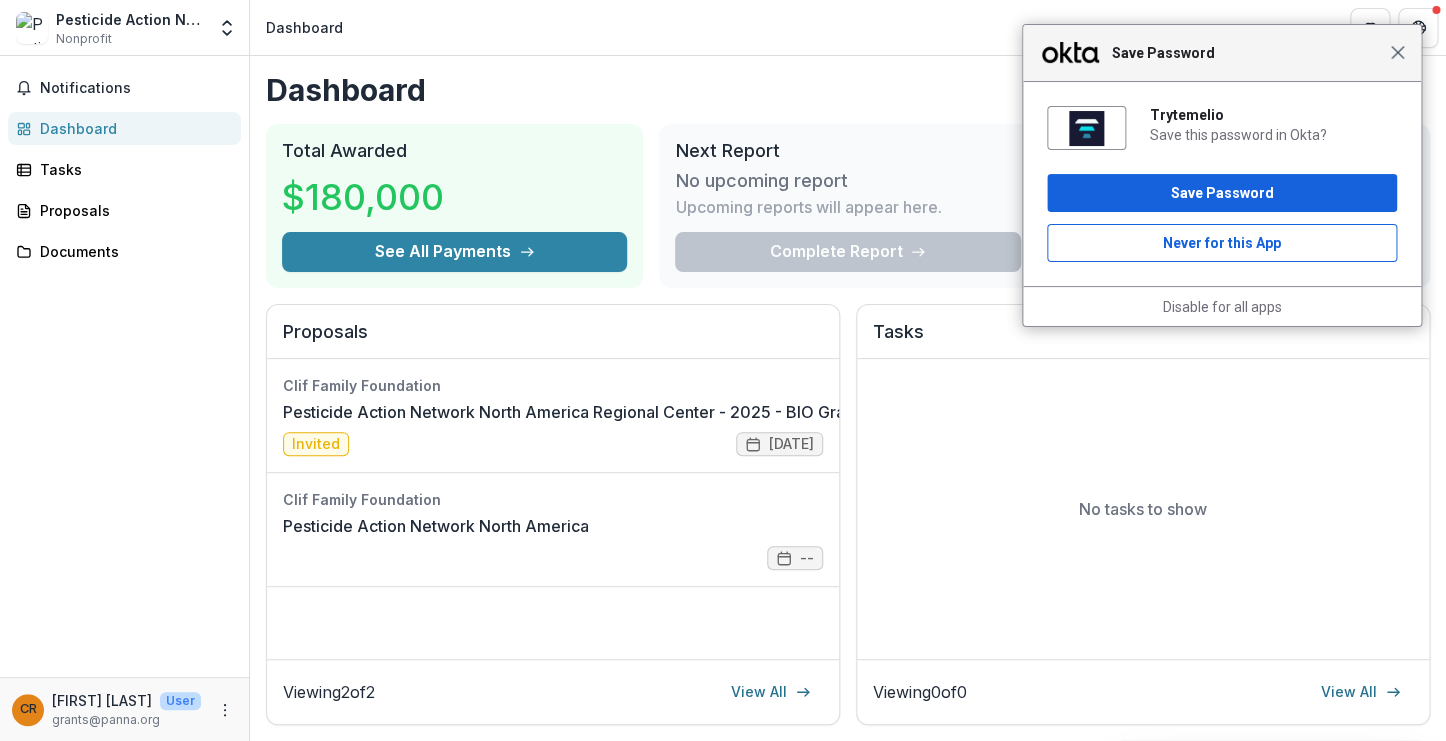 click on "Close" at bounding box center [1397, 52] 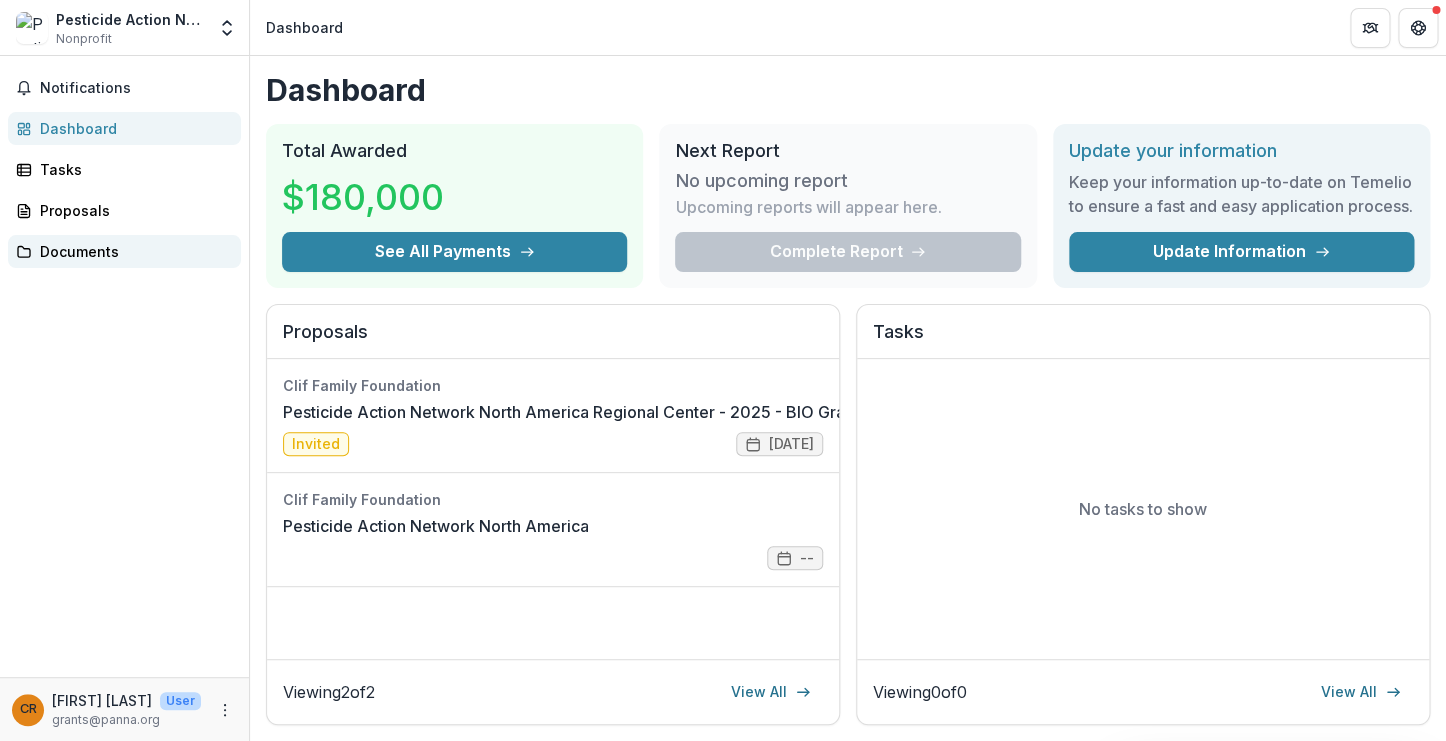 click on "Documents" at bounding box center [132, 251] 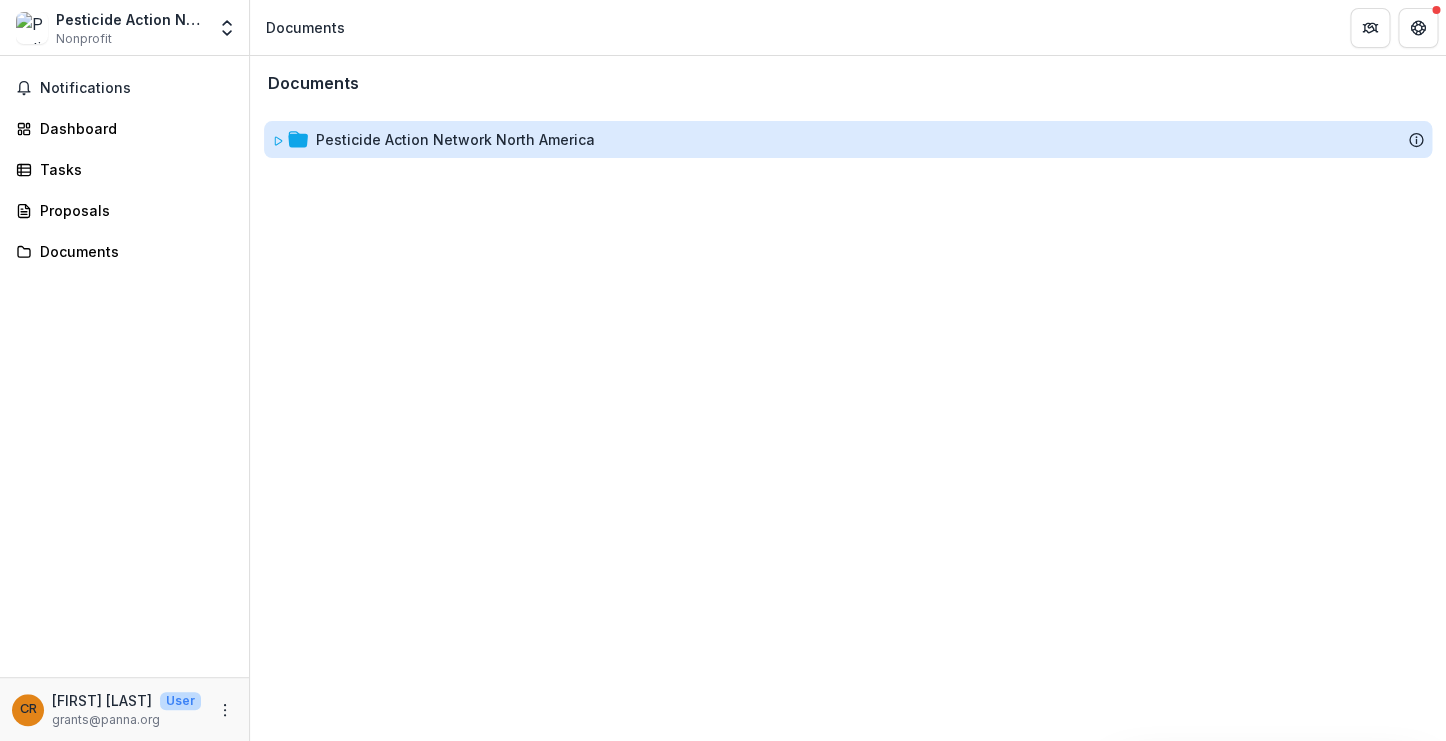 click on "Pesticide Action Network North America" at bounding box center (455, 139) 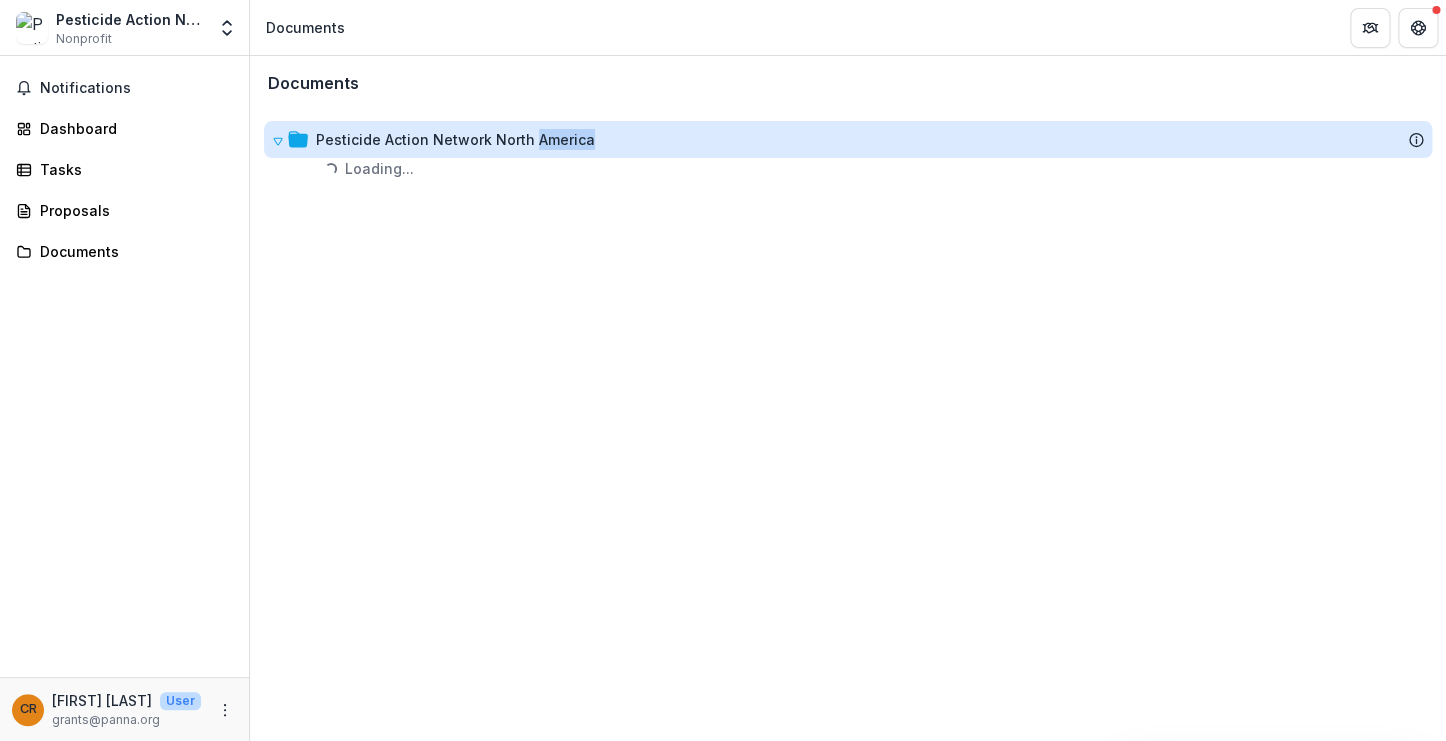click on "Pesticide Action Network North America" at bounding box center (455, 139) 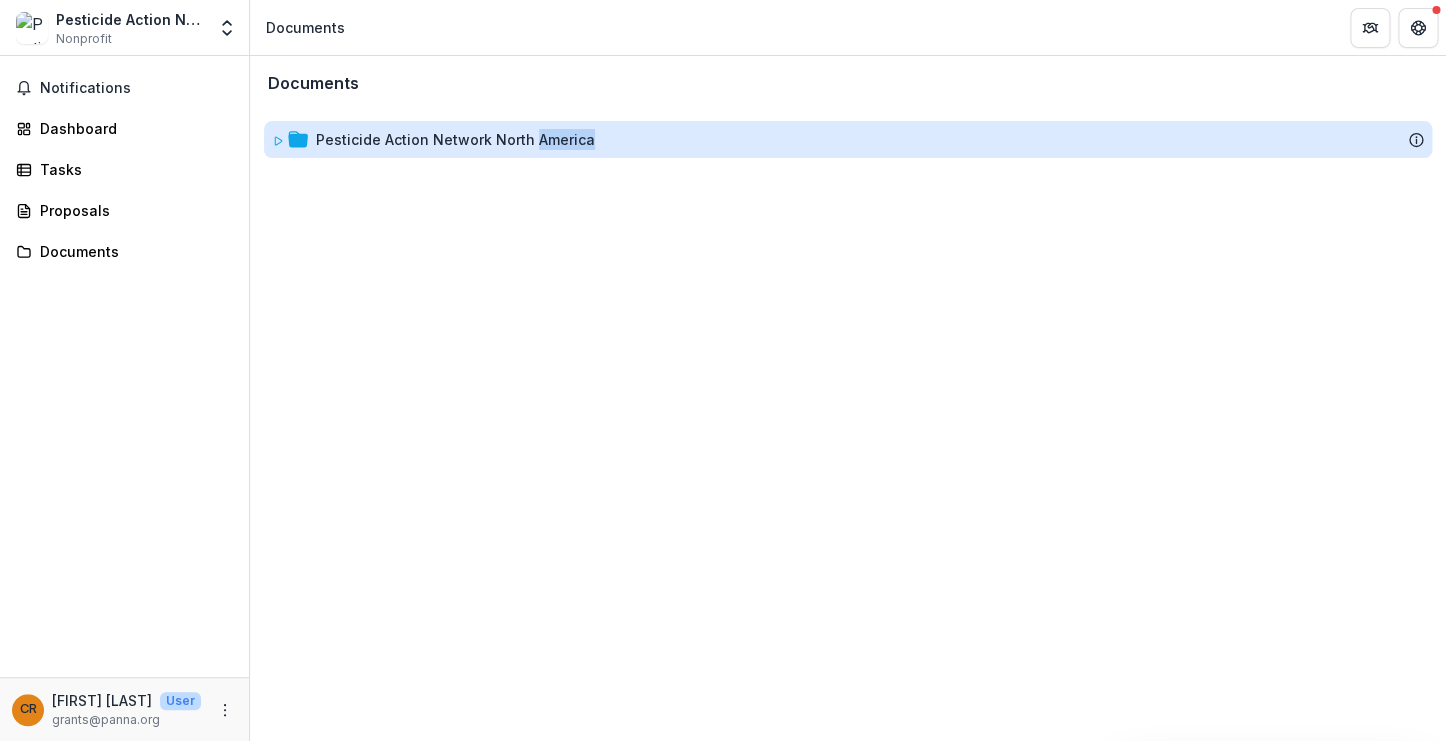 click on "Pesticide Action Network North America" at bounding box center [455, 139] 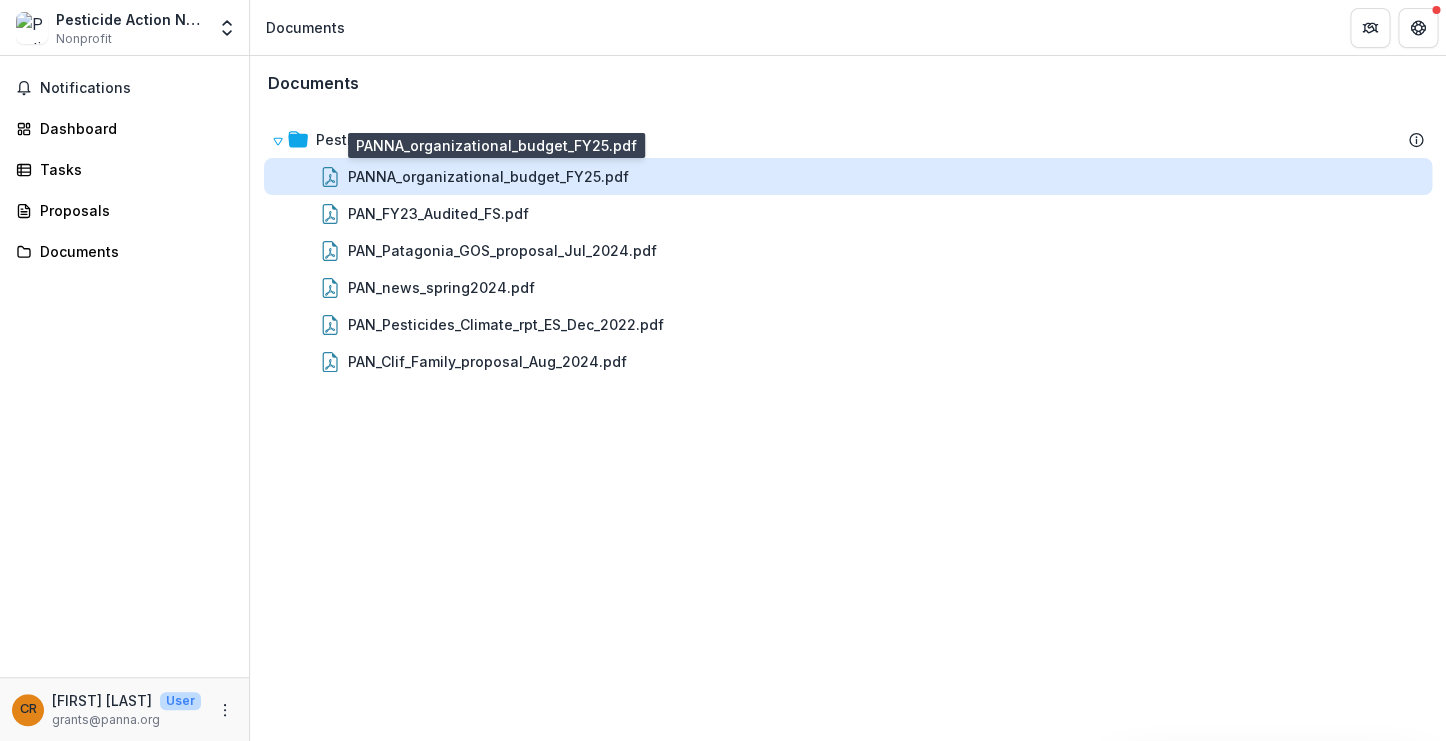 click on "PANNA_organizational_budget_FY25.pdf" at bounding box center [488, 176] 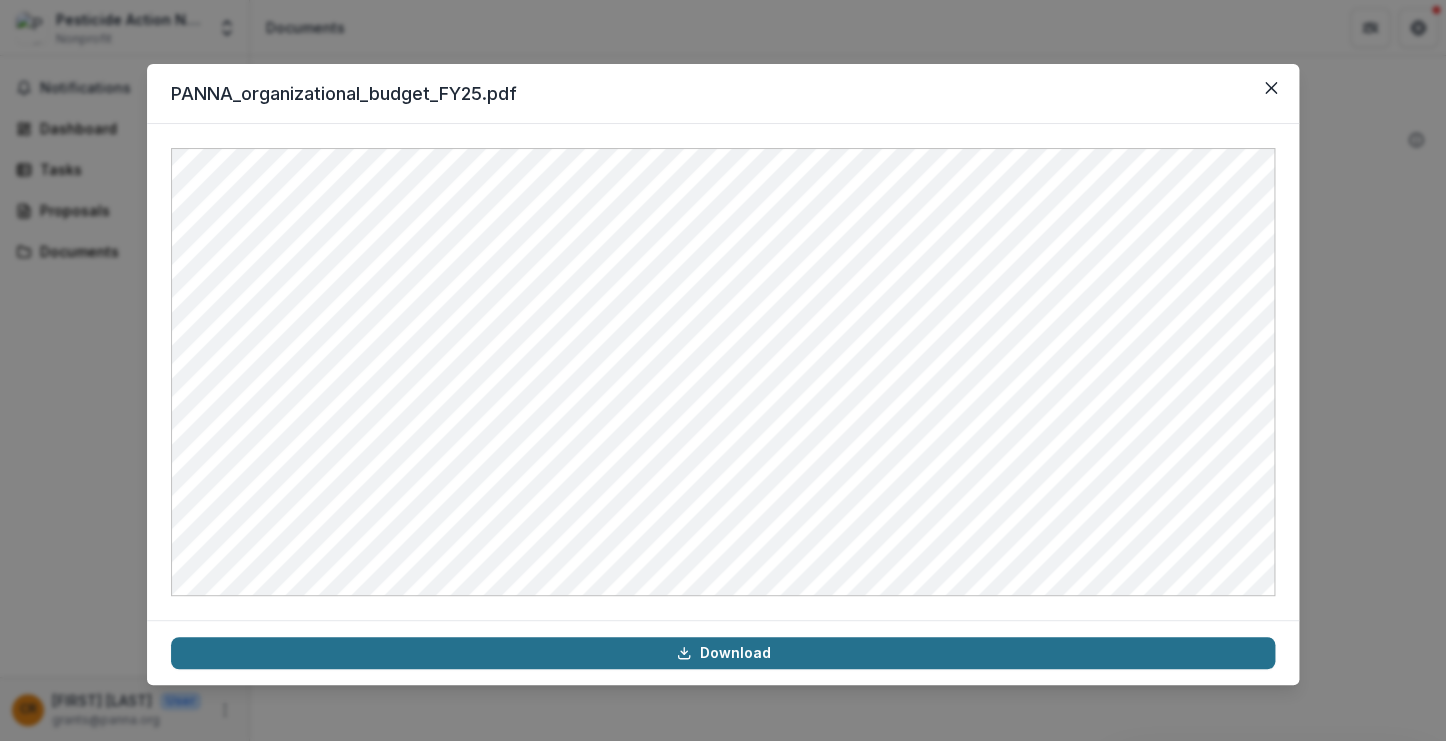 click on "Download" at bounding box center [723, 653] 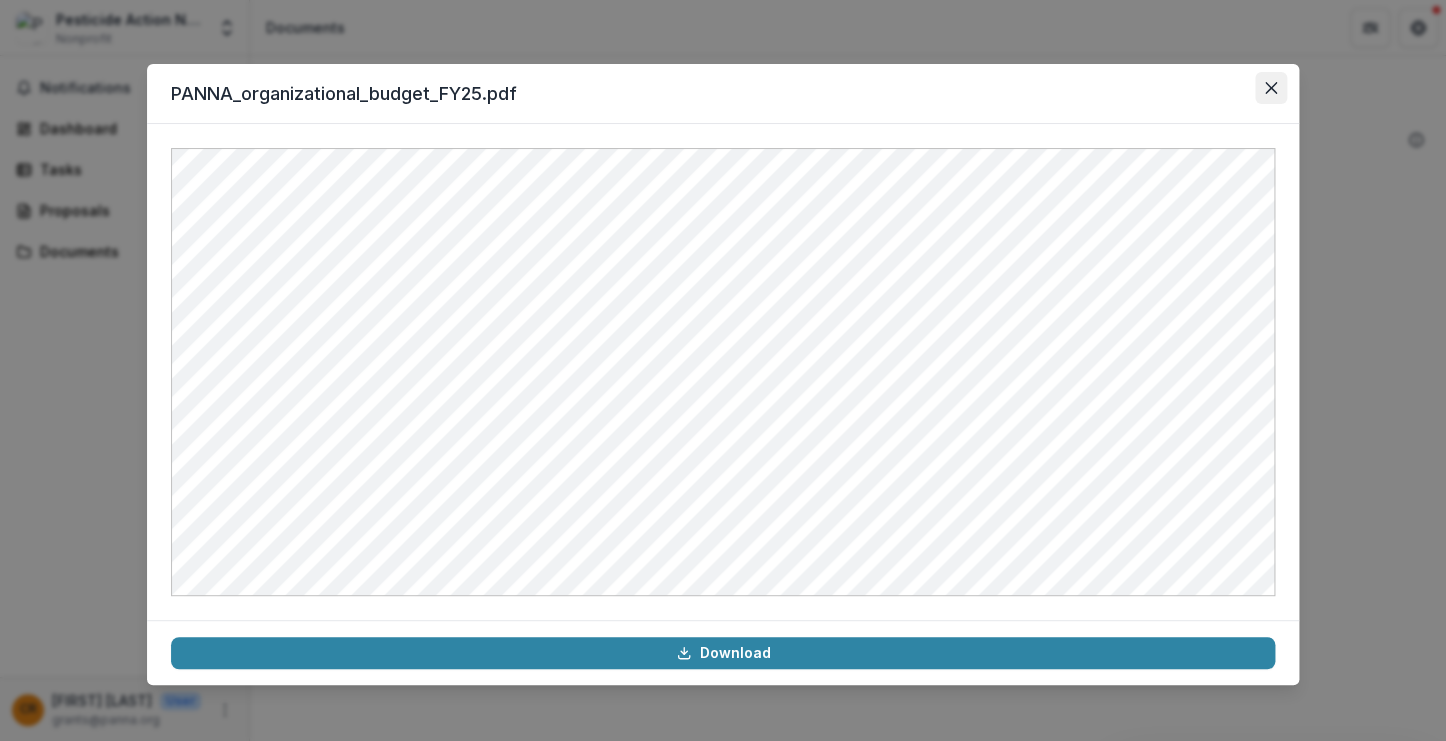 click at bounding box center [1271, 88] 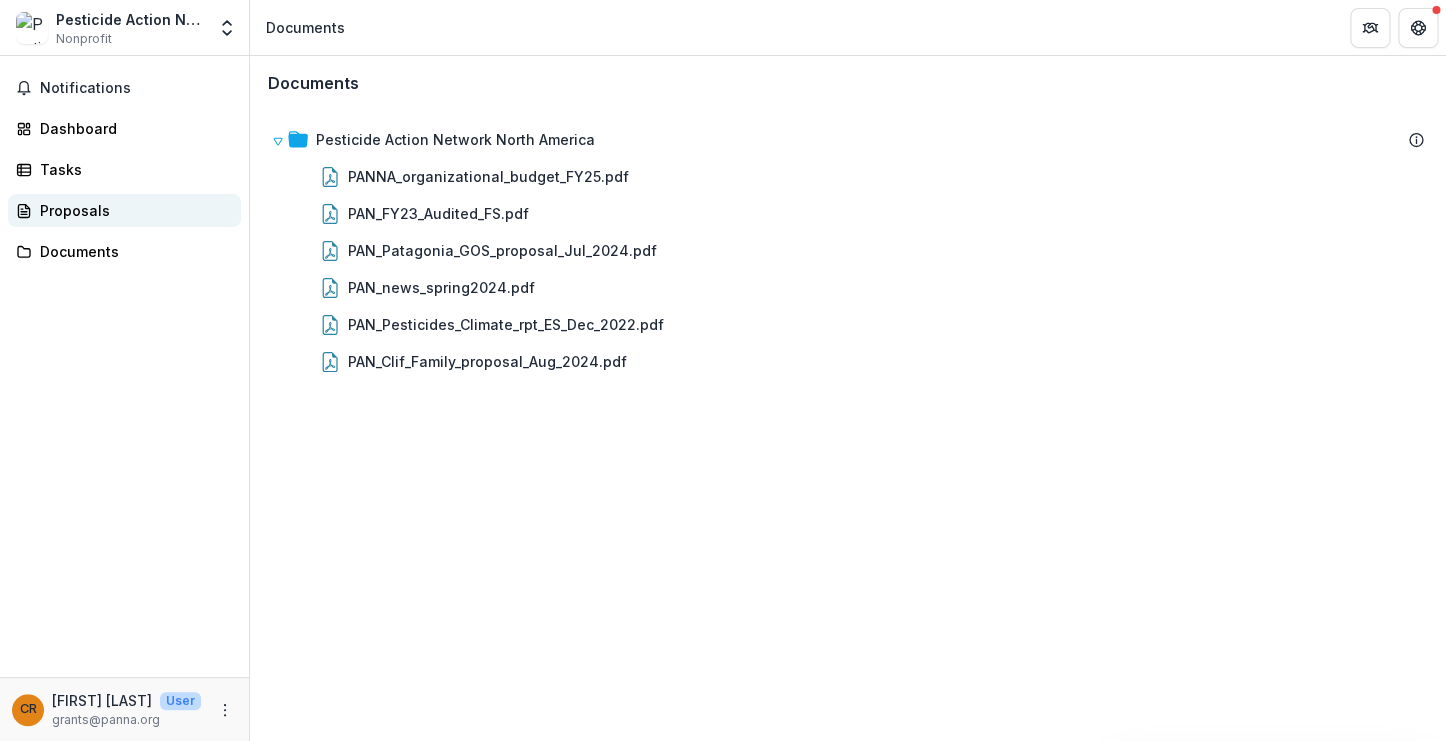 click on "Proposals" at bounding box center [124, 210] 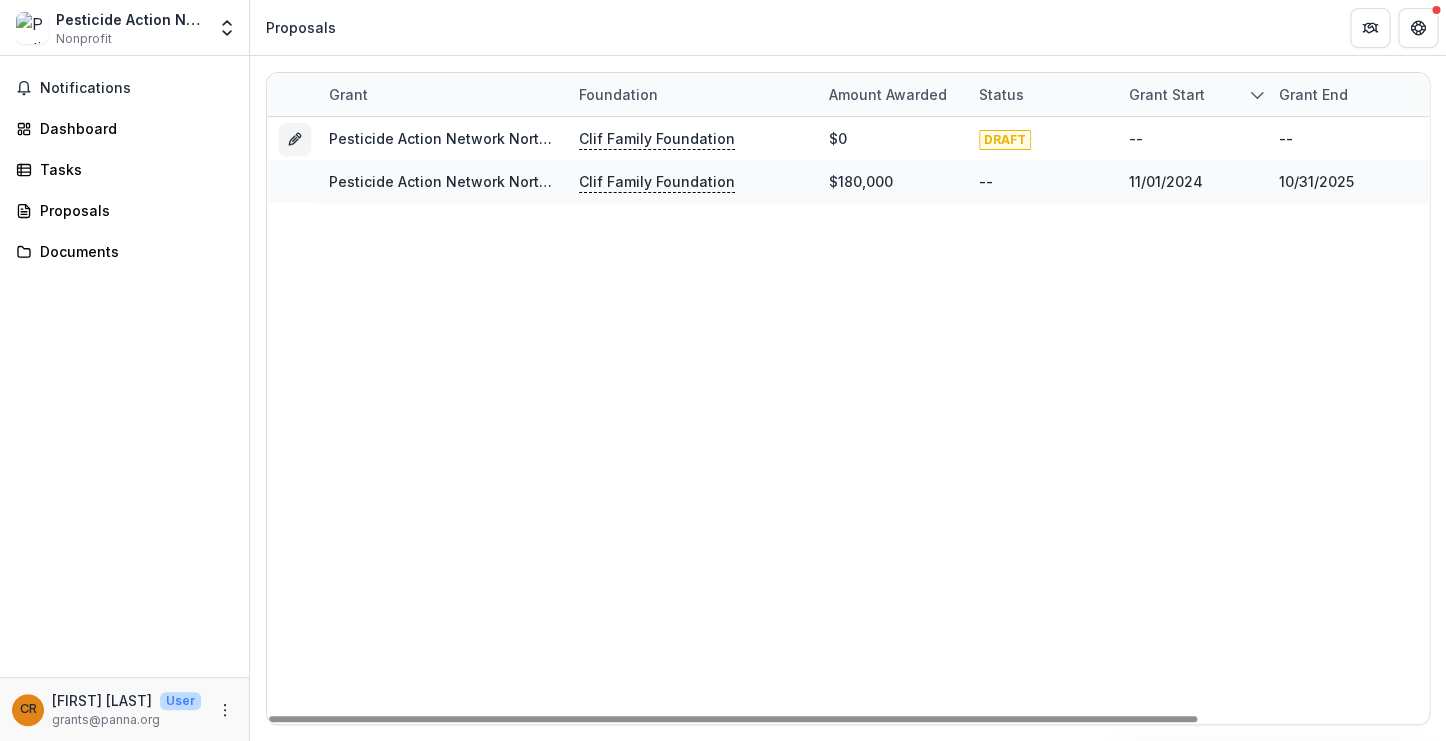 drag, startPoint x: 569, startPoint y: 88, endPoint x: 622, endPoint y: 89, distance: 53.009434 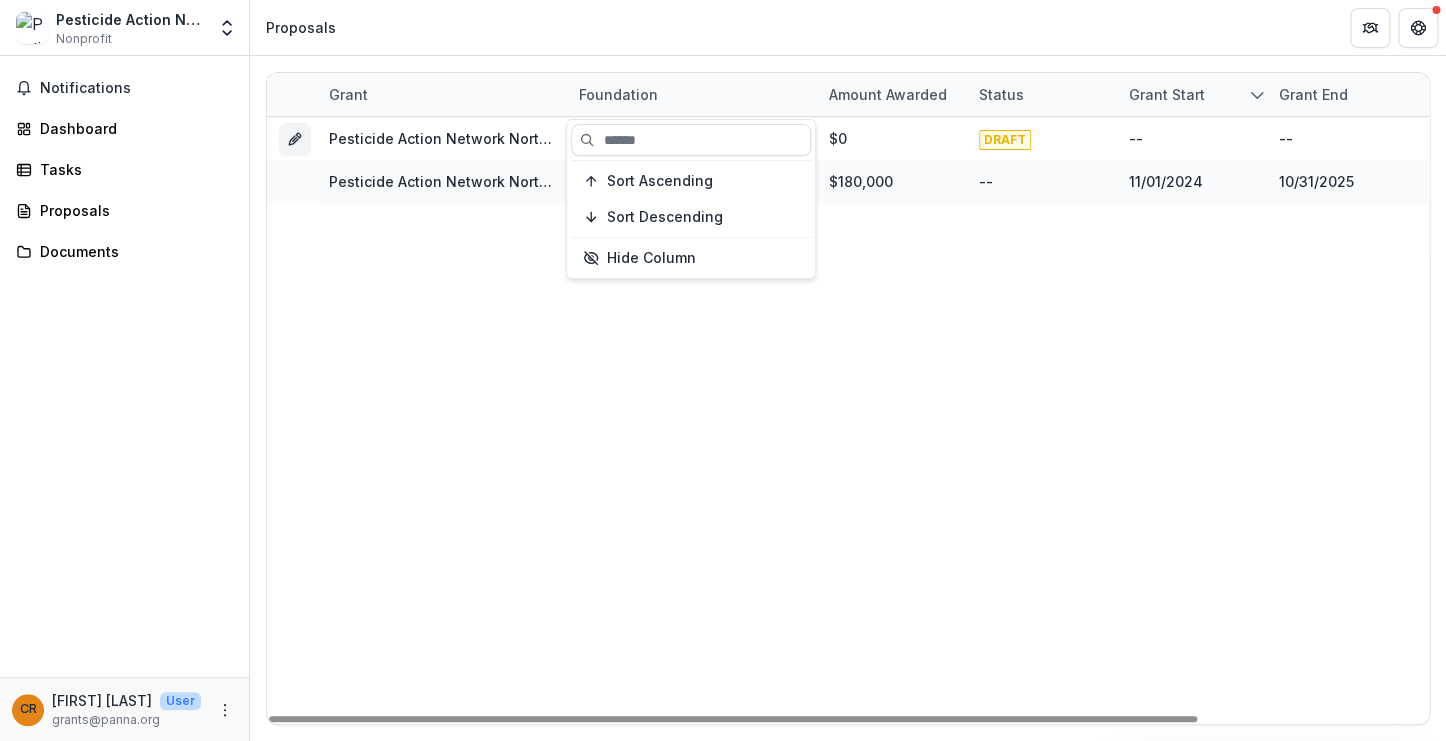 drag, startPoint x: 569, startPoint y: 90, endPoint x: 624, endPoint y: 91, distance: 55.00909 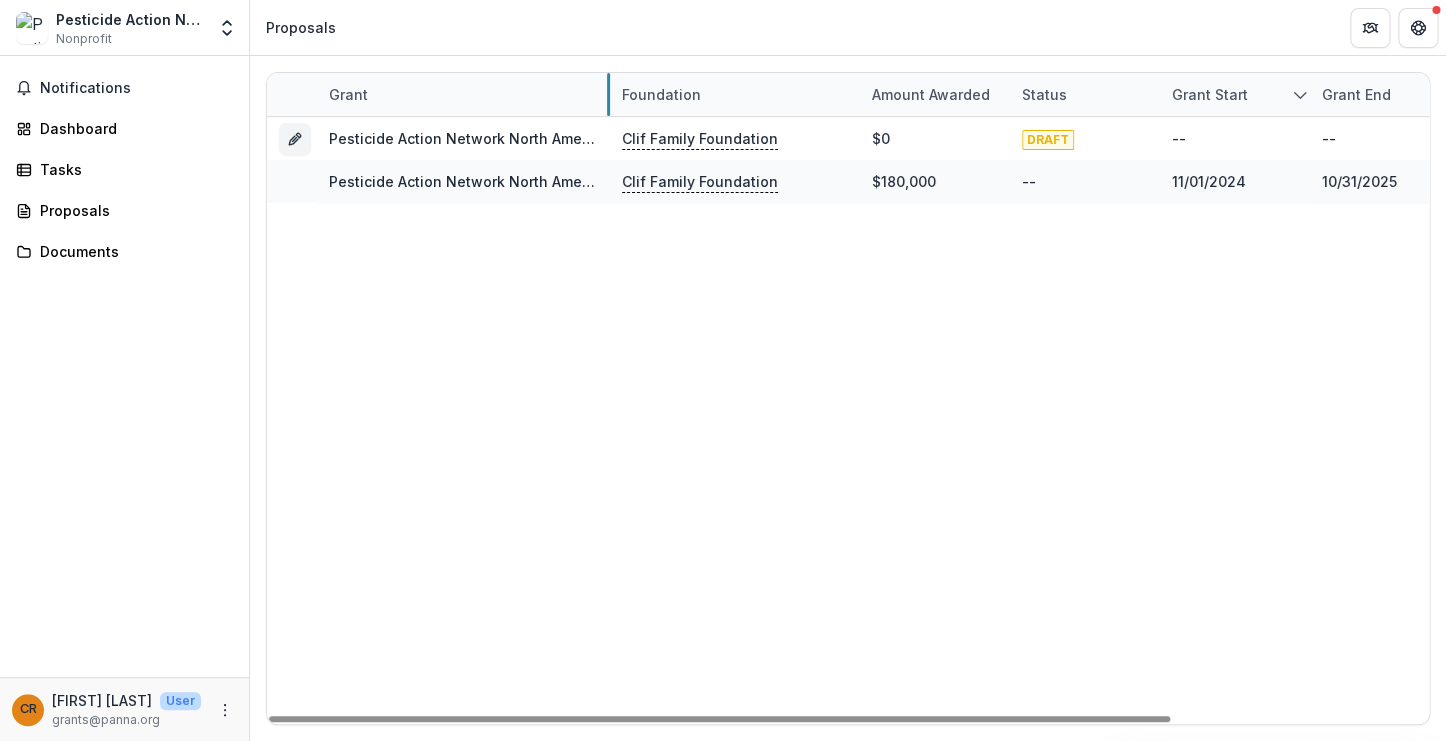 drag, startPoint x: 566, startPoint y: 90, endPoint x: 609, endPoint y: 111, distance: 47.853943 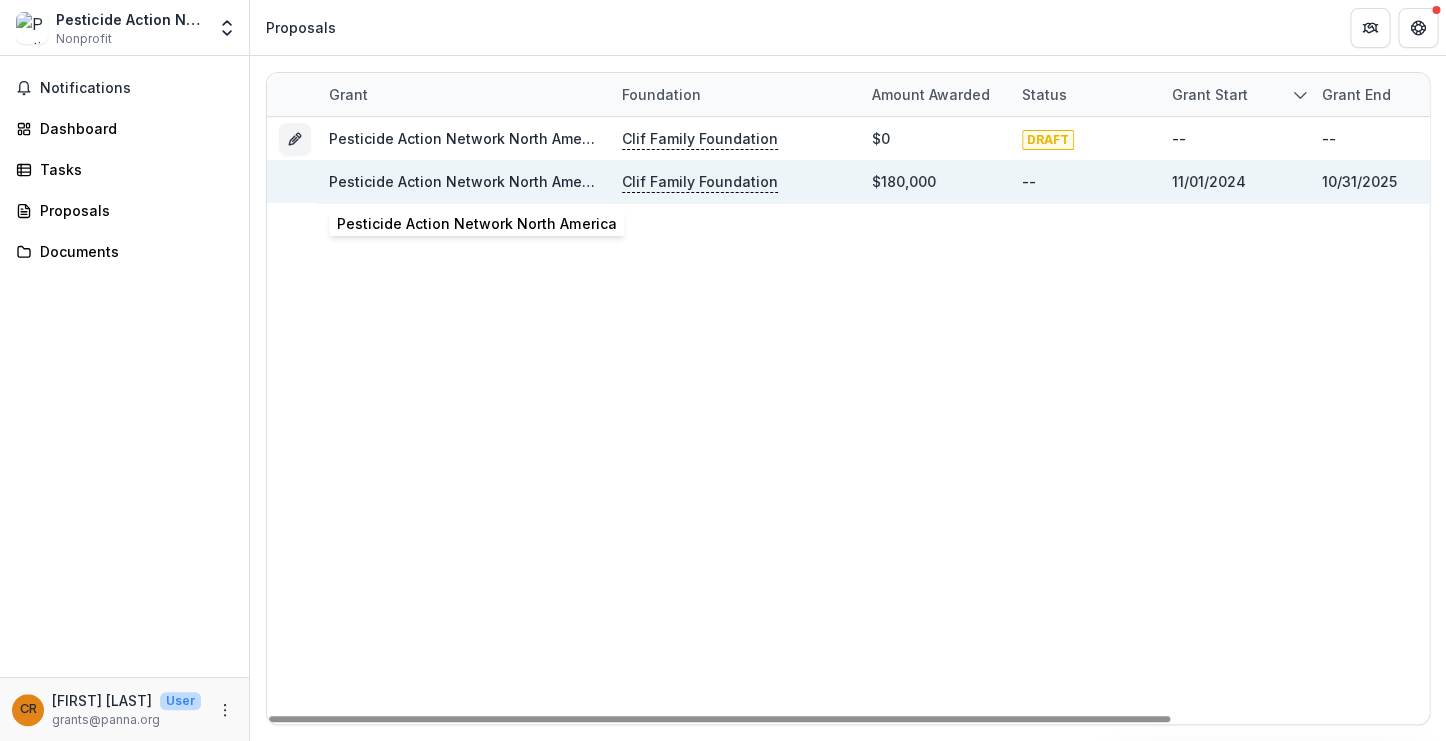 click on "Pesticide Action Network North America" at bounding box center (468, 181) 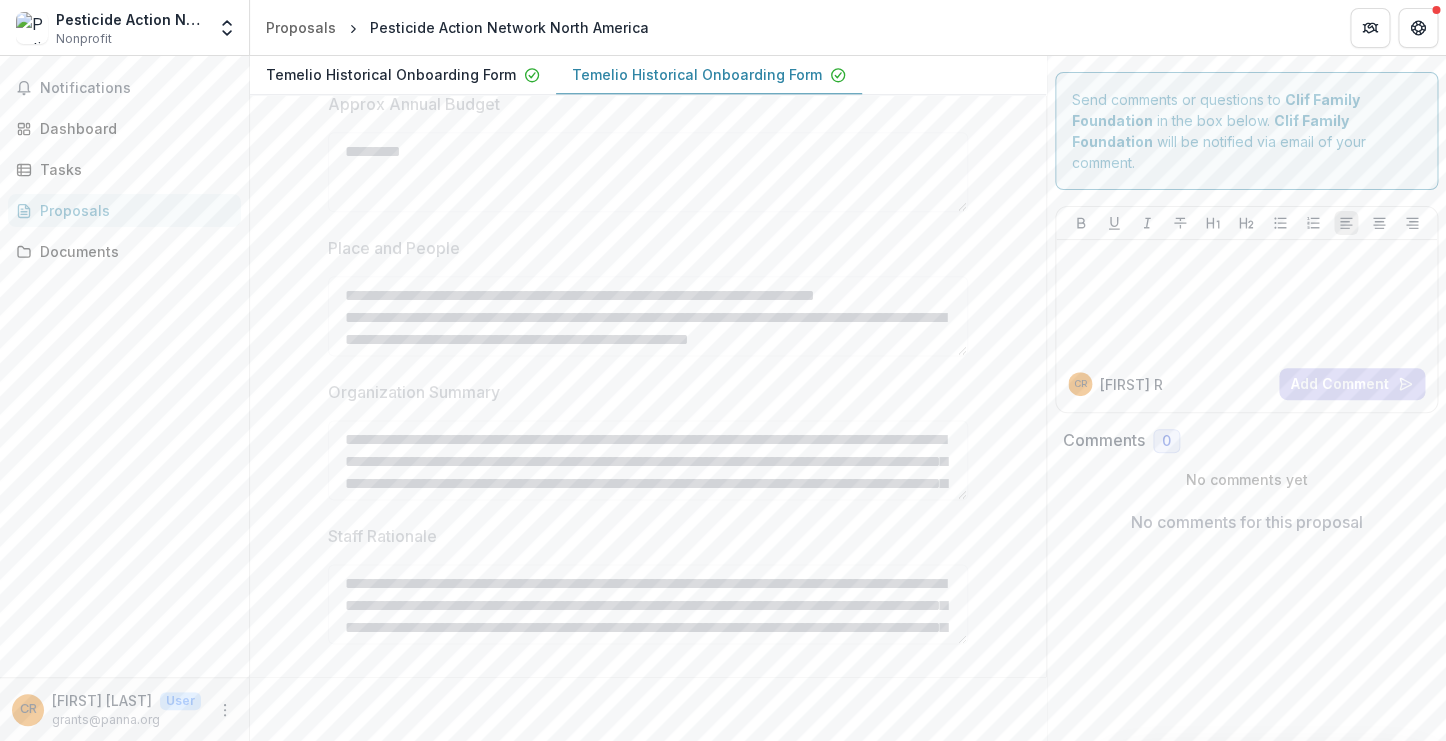 scroll, scrollTop: 0, scrollLeft: 0, axis: both 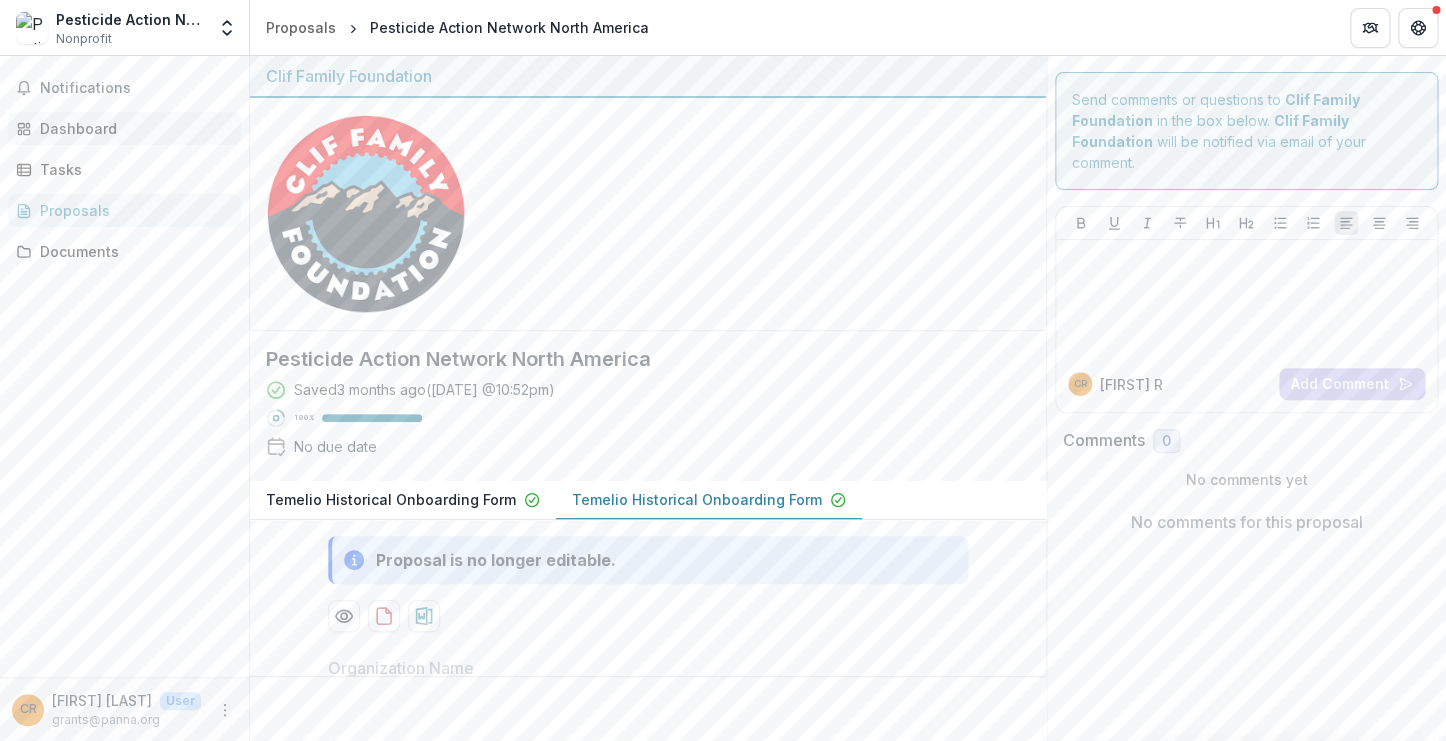 click on "Dashboard" at bounding box center (132, 128) 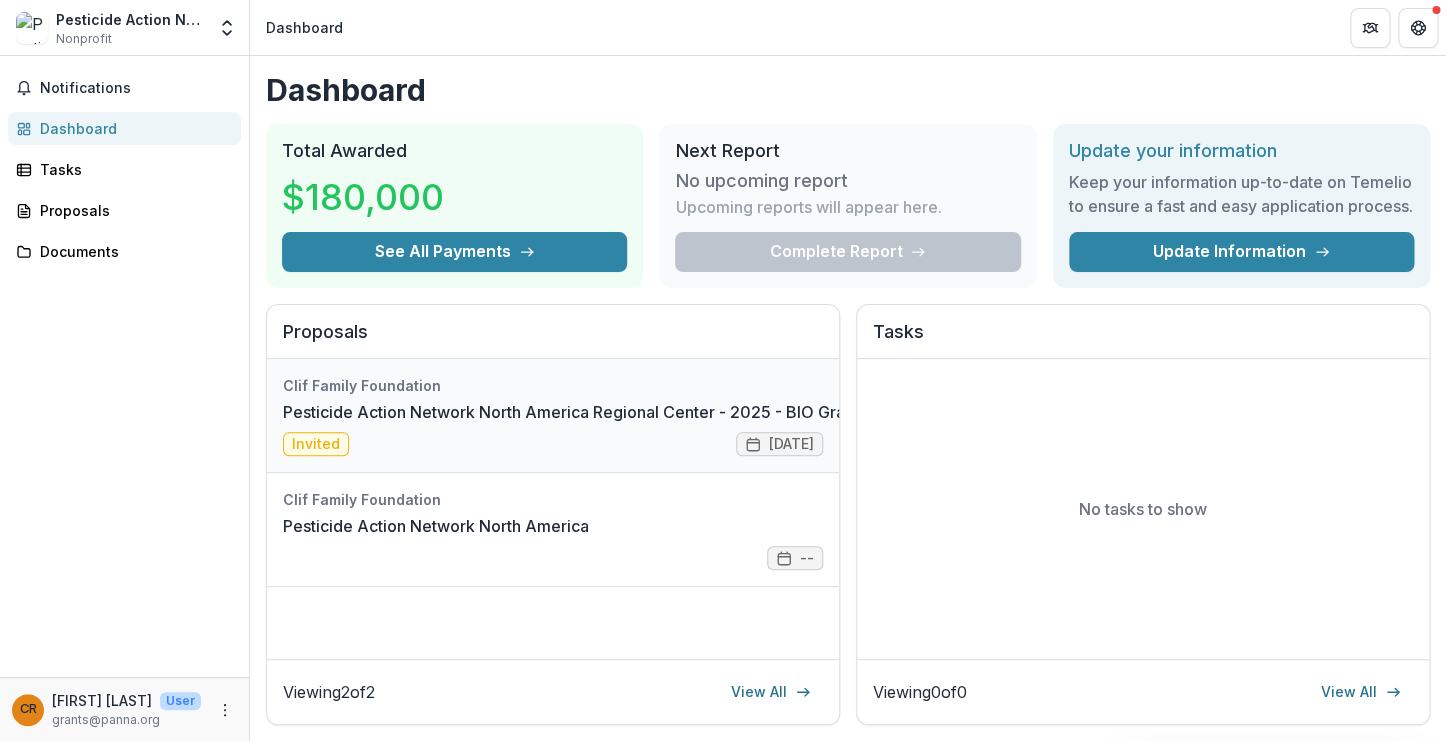 click on "Pesticide Action Network North America Regional Center - 2025 - BIO Grant Application" at bounding box center (616, 412) 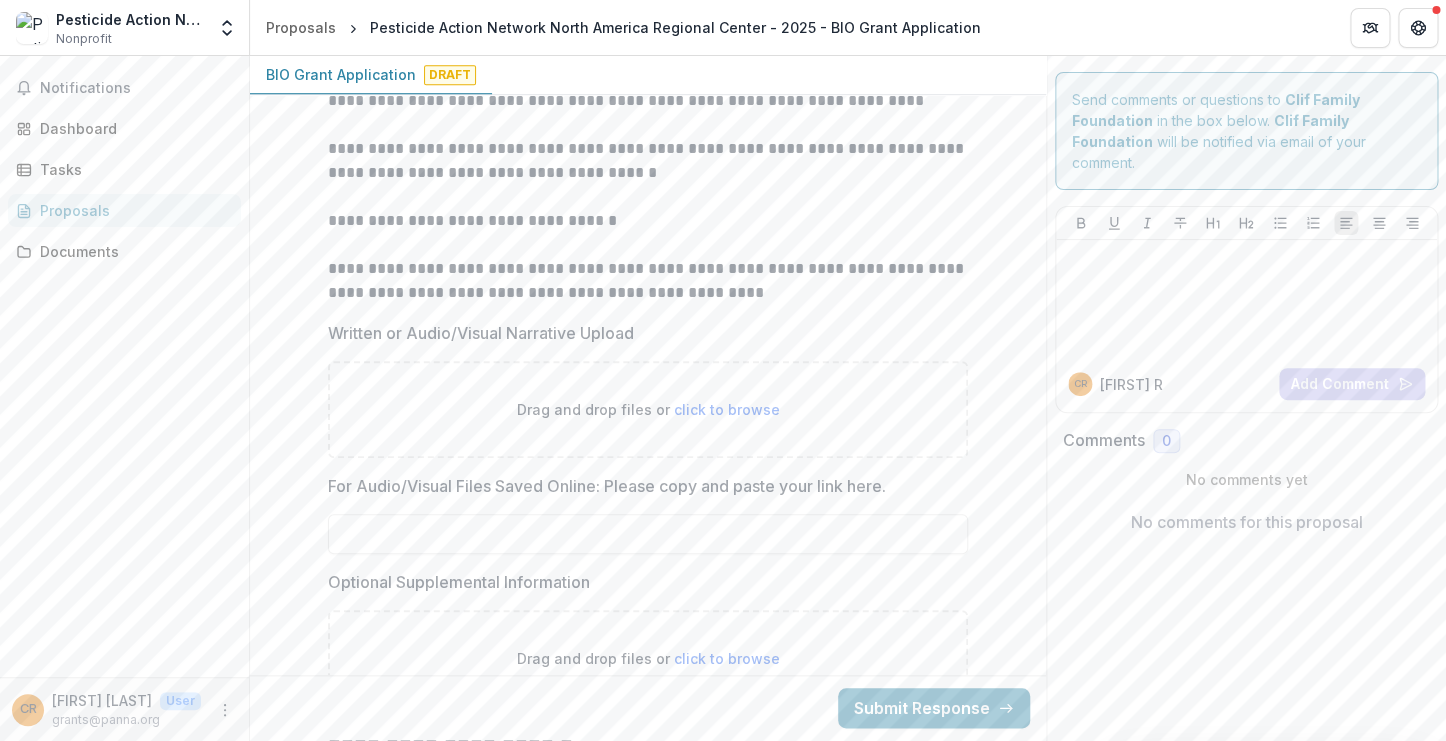 scroll, scrollTop: 0, scrollLeft: 0, axis: both 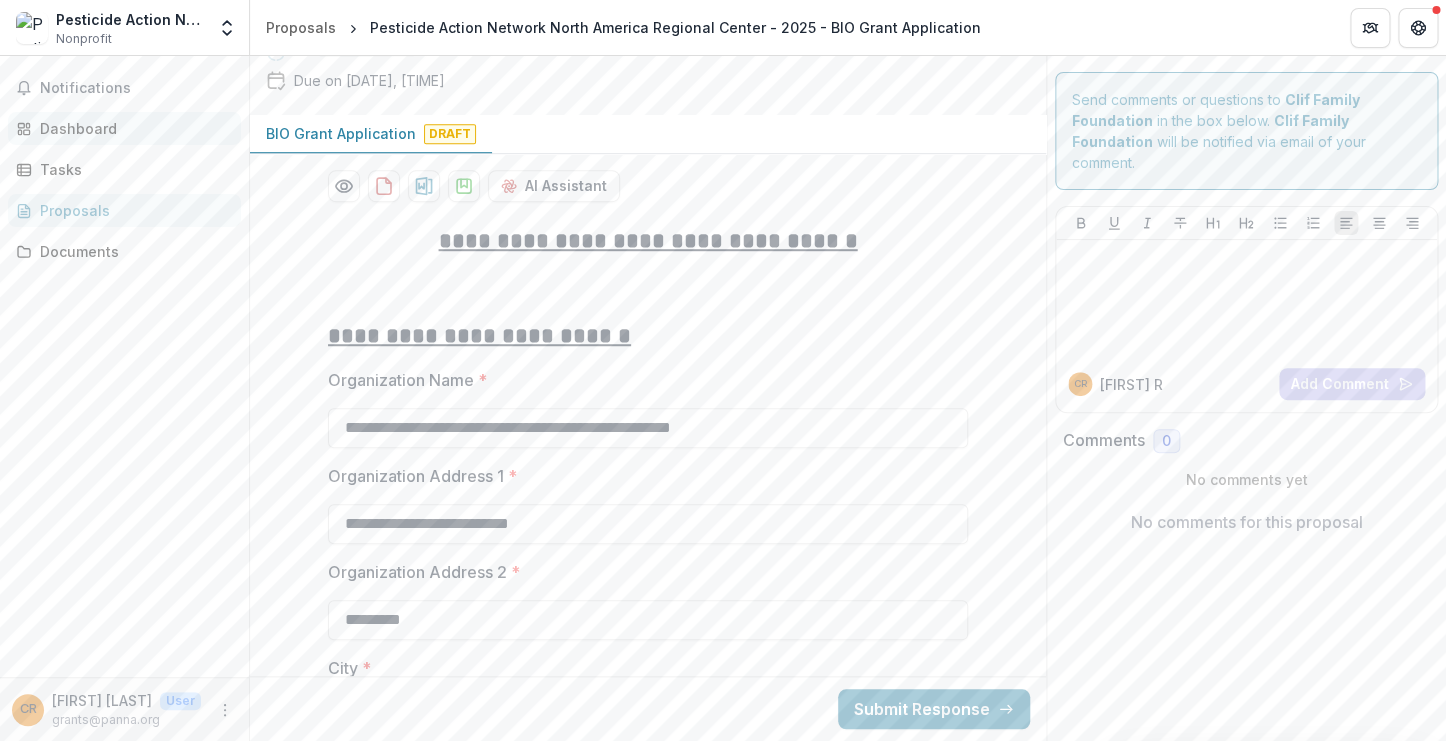 click on "Dashboard" at bounding box center [124, 128] 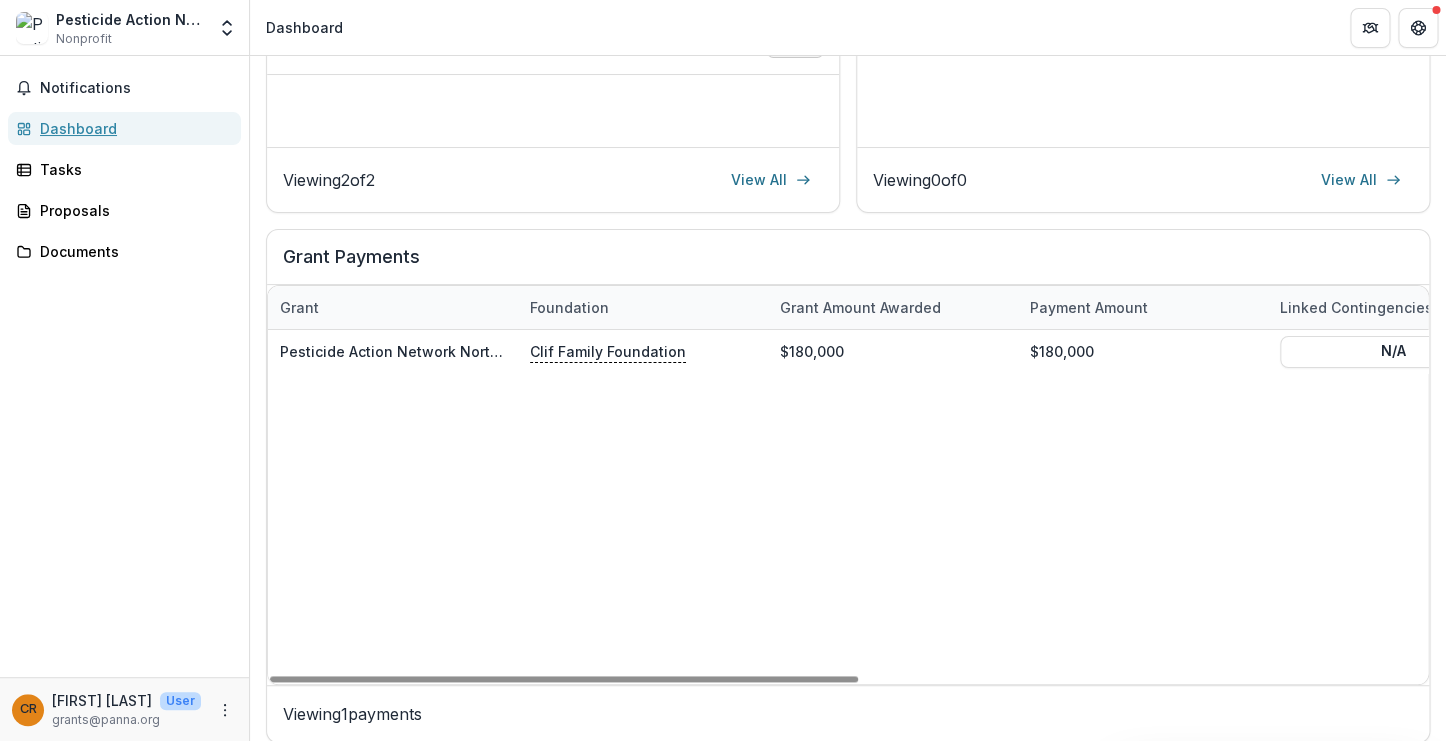 scroll, scrollTop: 432, scrollLeft: 0, axis: vertical 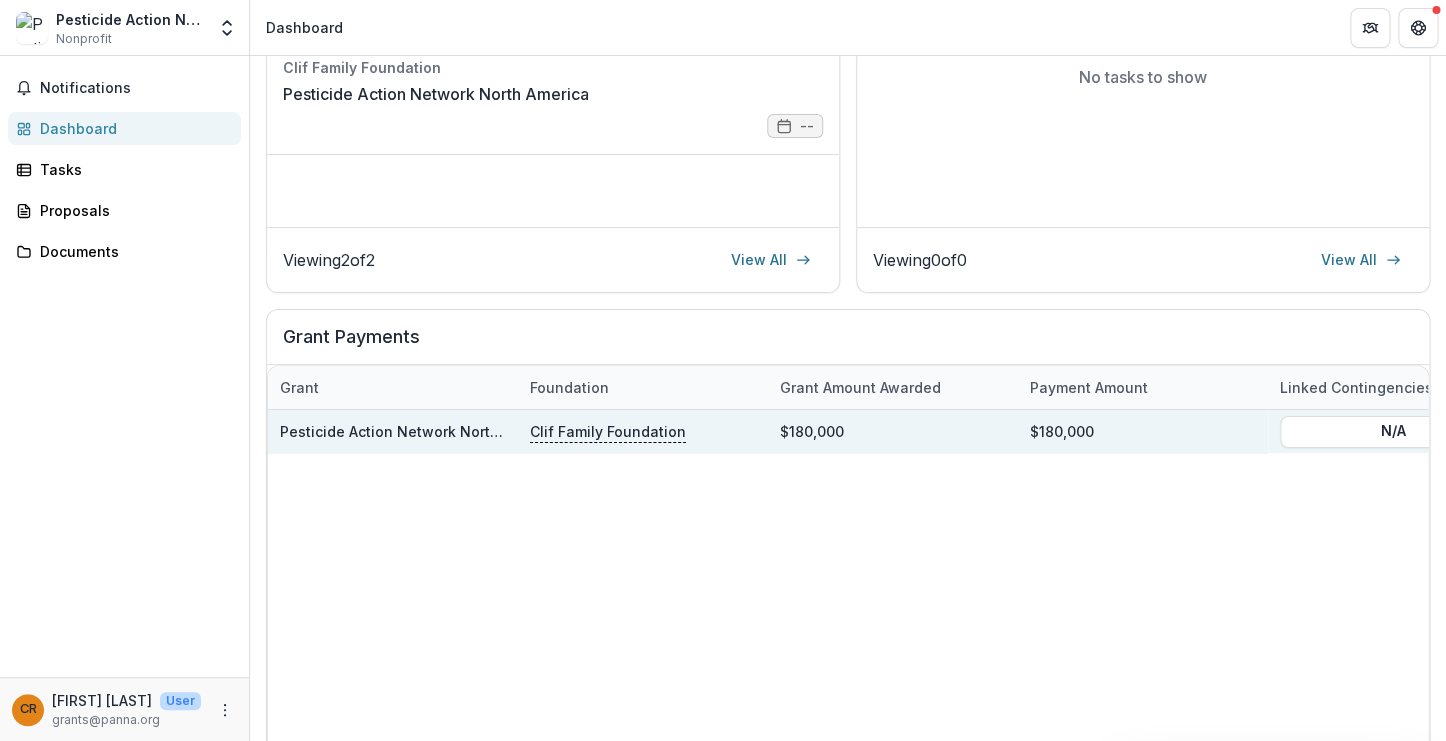 click on "Pesticide Action Network North America" at bounding box center [419, 431] 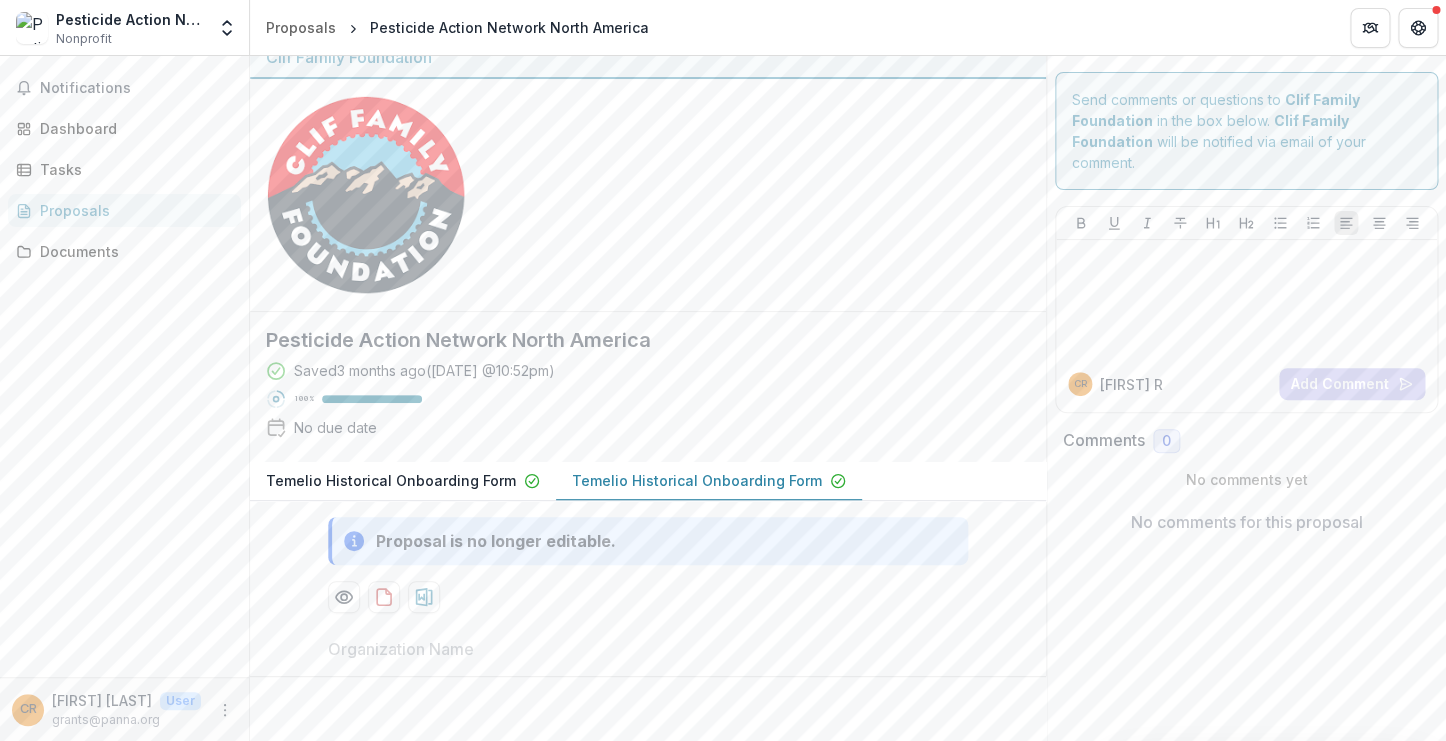 scroll, scrollTop: 20, scrollLeft: 0, axis: vertical 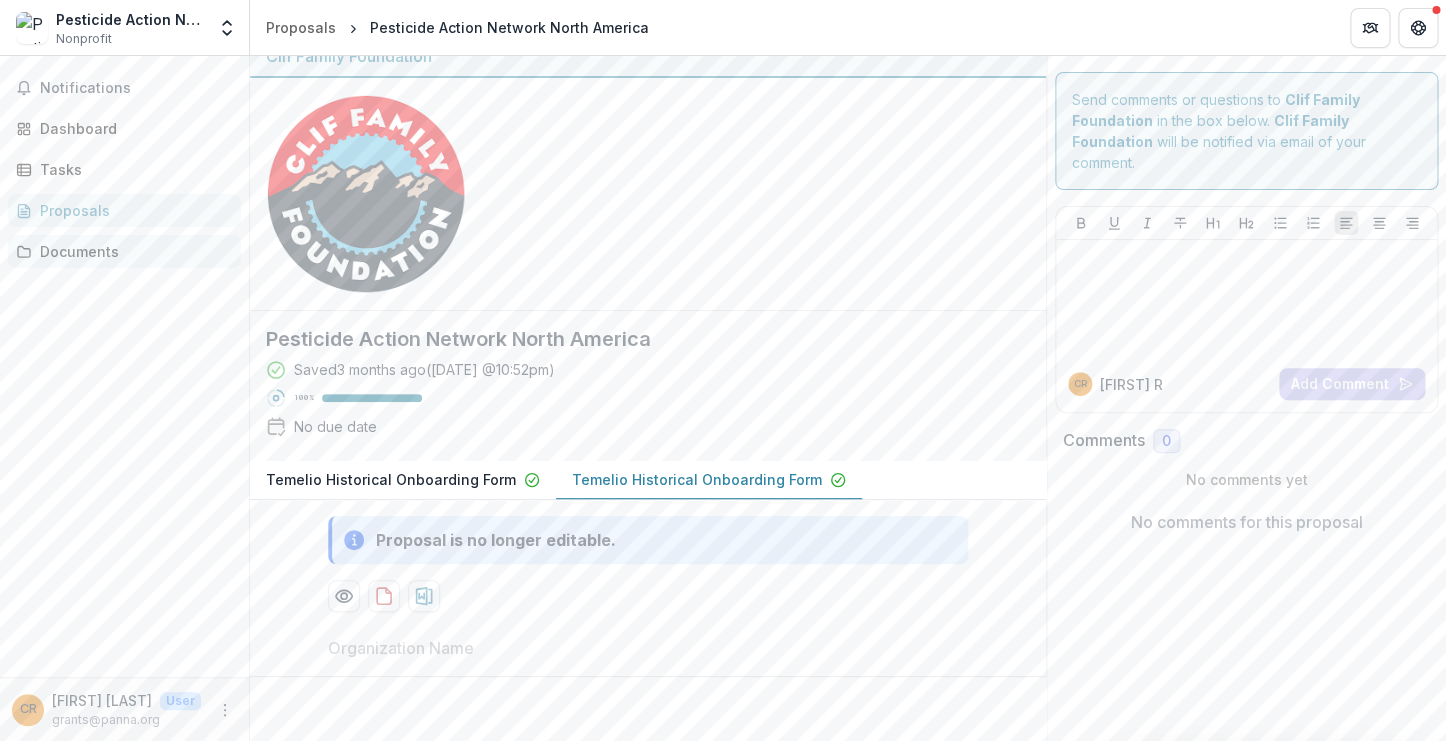 click on "Documents" at bounding box center [132, 251] 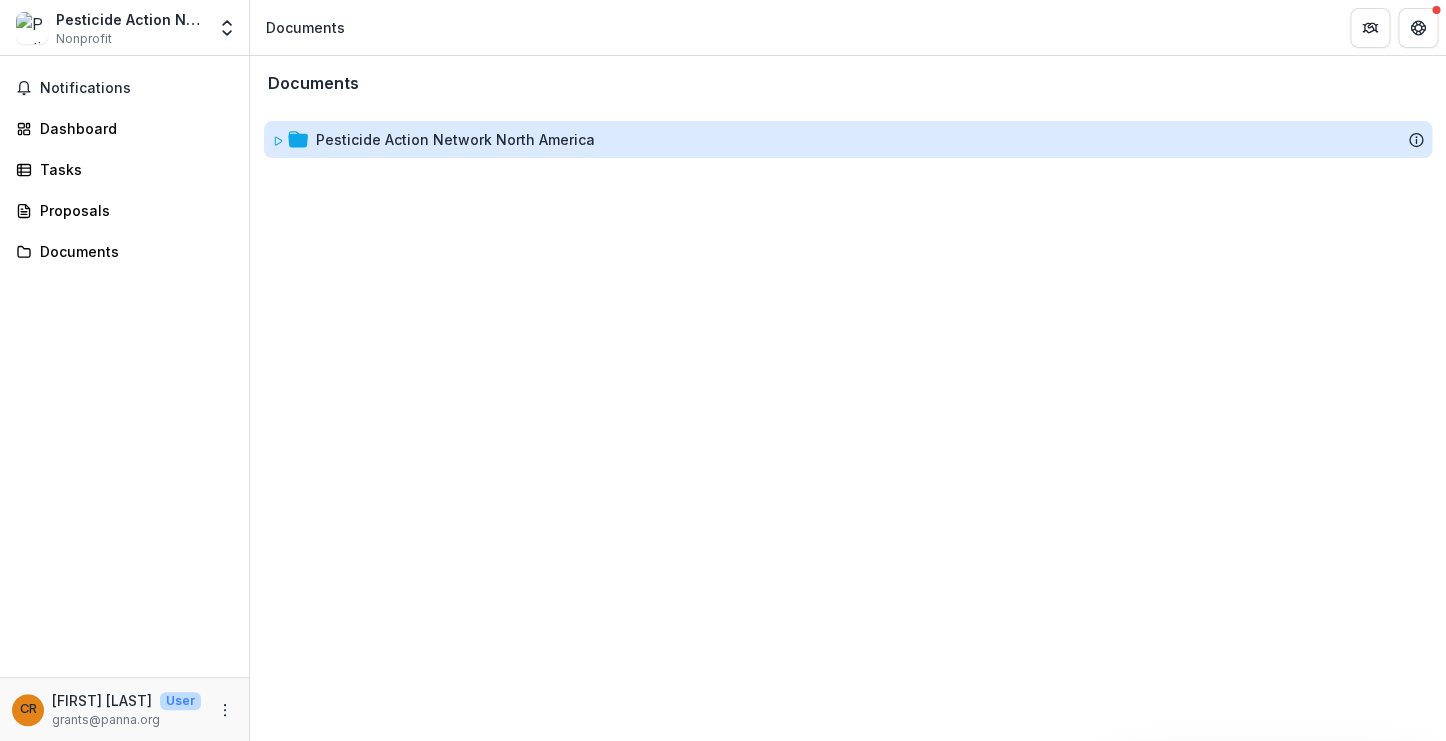 click on "Pesticide Action Network North America" at bounding box center [455, 139] 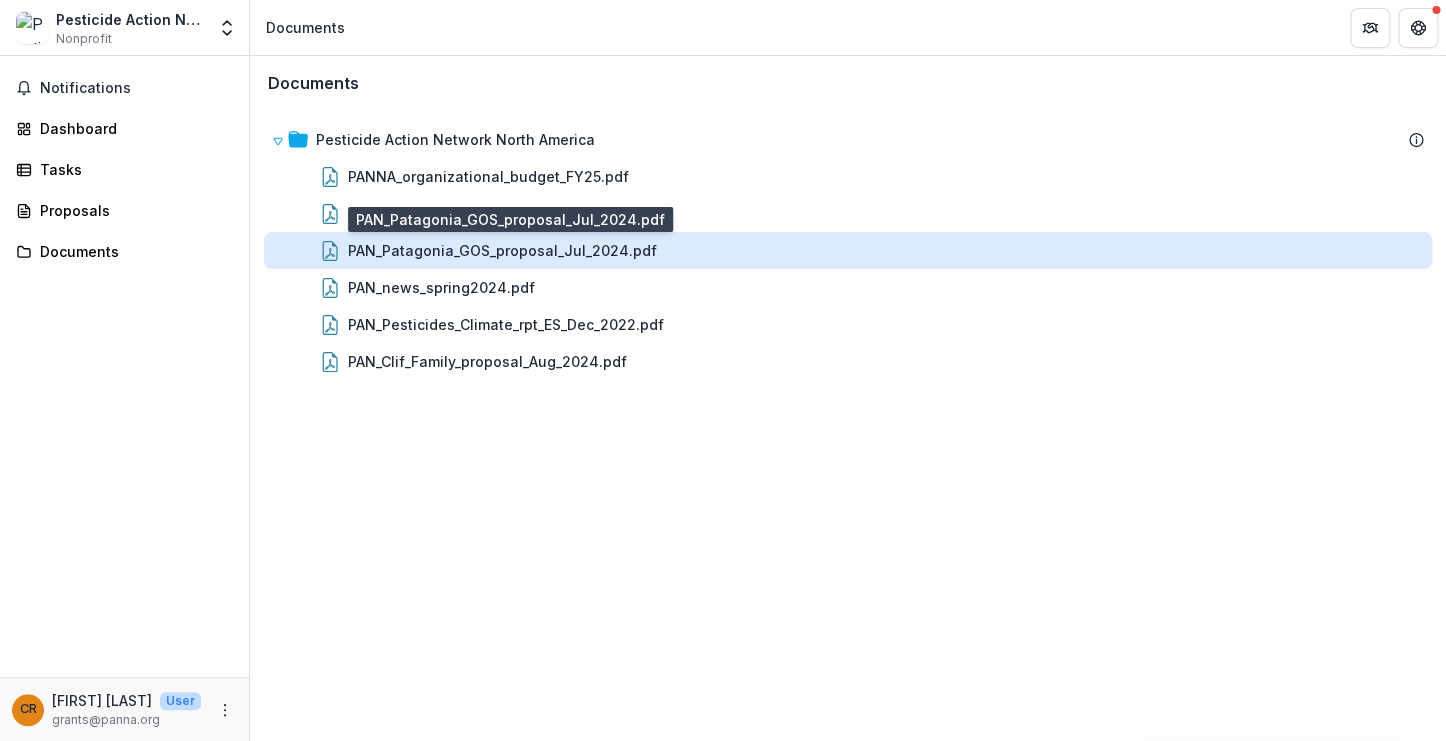 click on "PAN_Patagonia_GOS_proposal_Jul_2024.pdf" at bounding box center (502, 250) 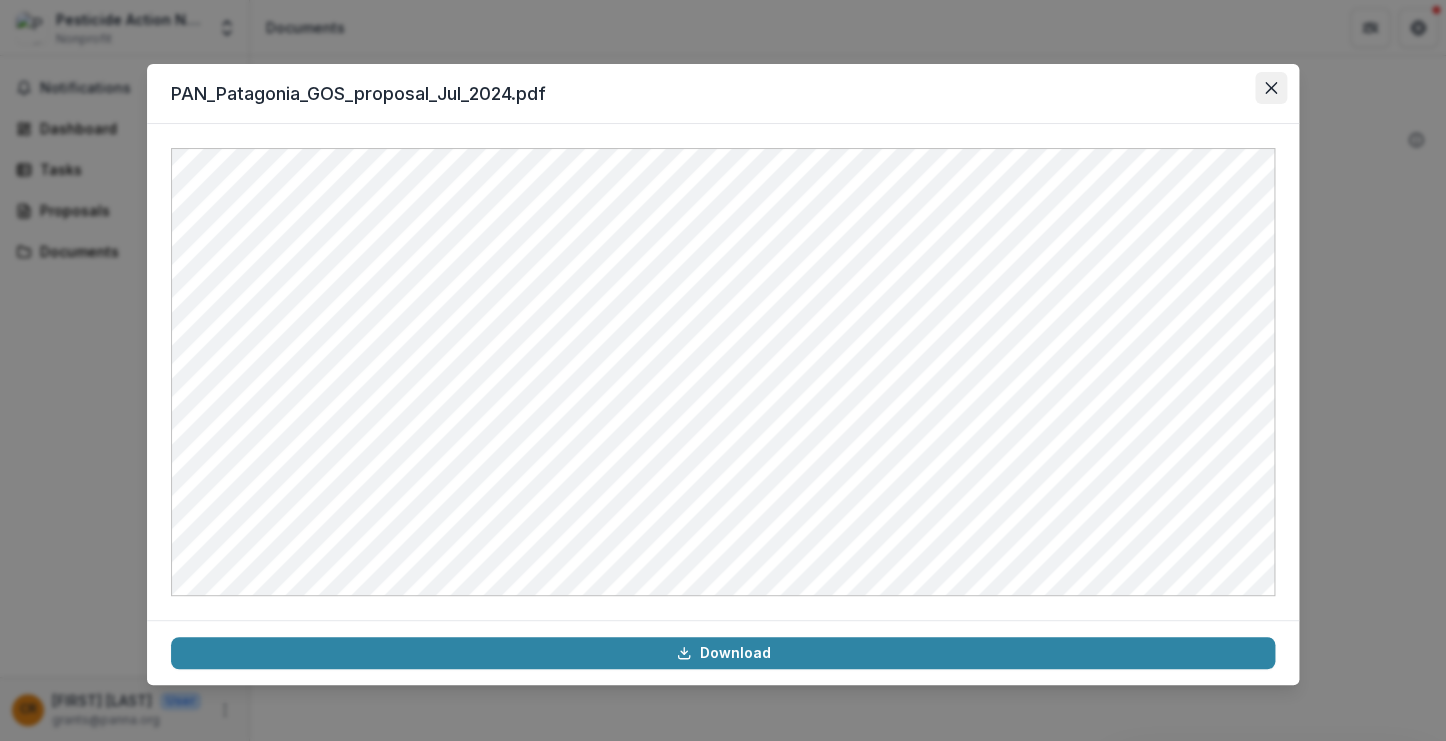 click 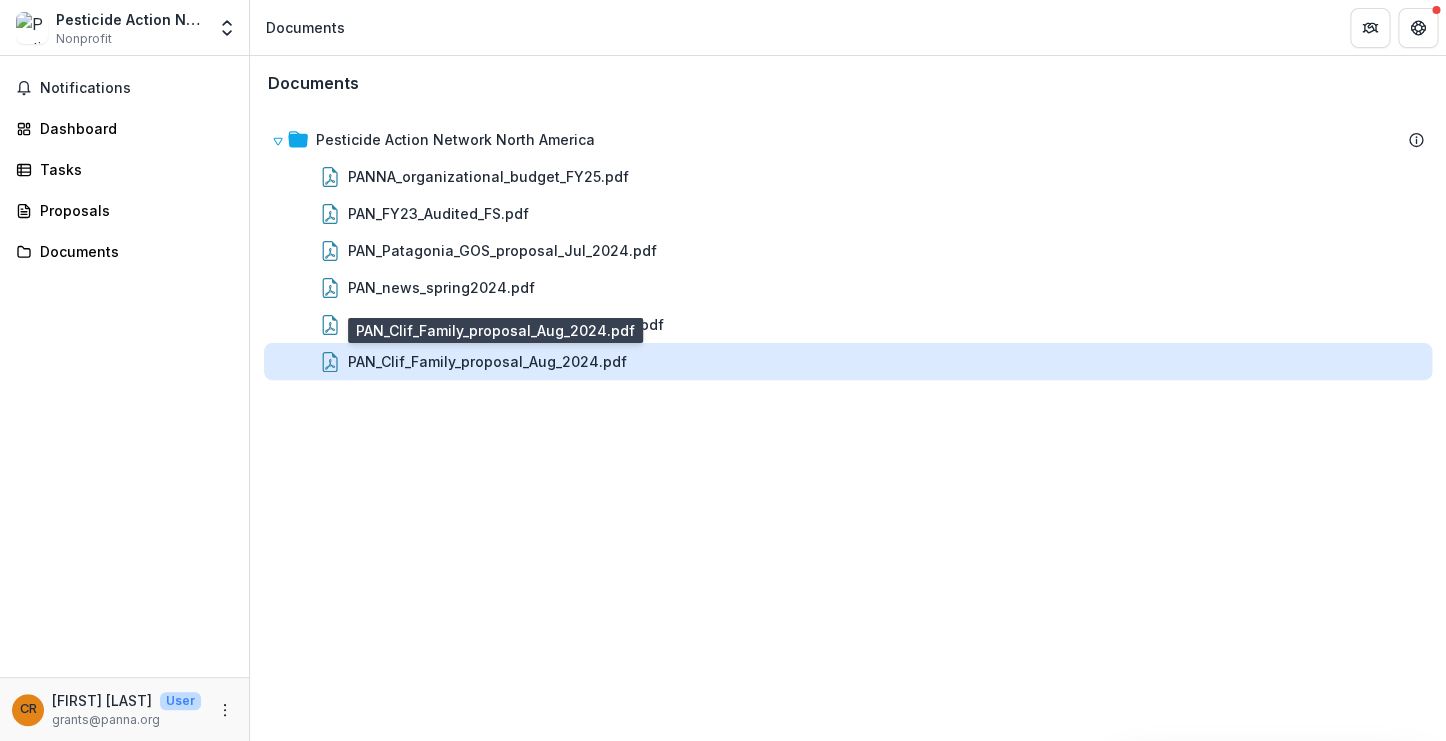click on "PAN_Clif_Family_proposal_Aug_2024.pdf" at bounding box center (487, 361) 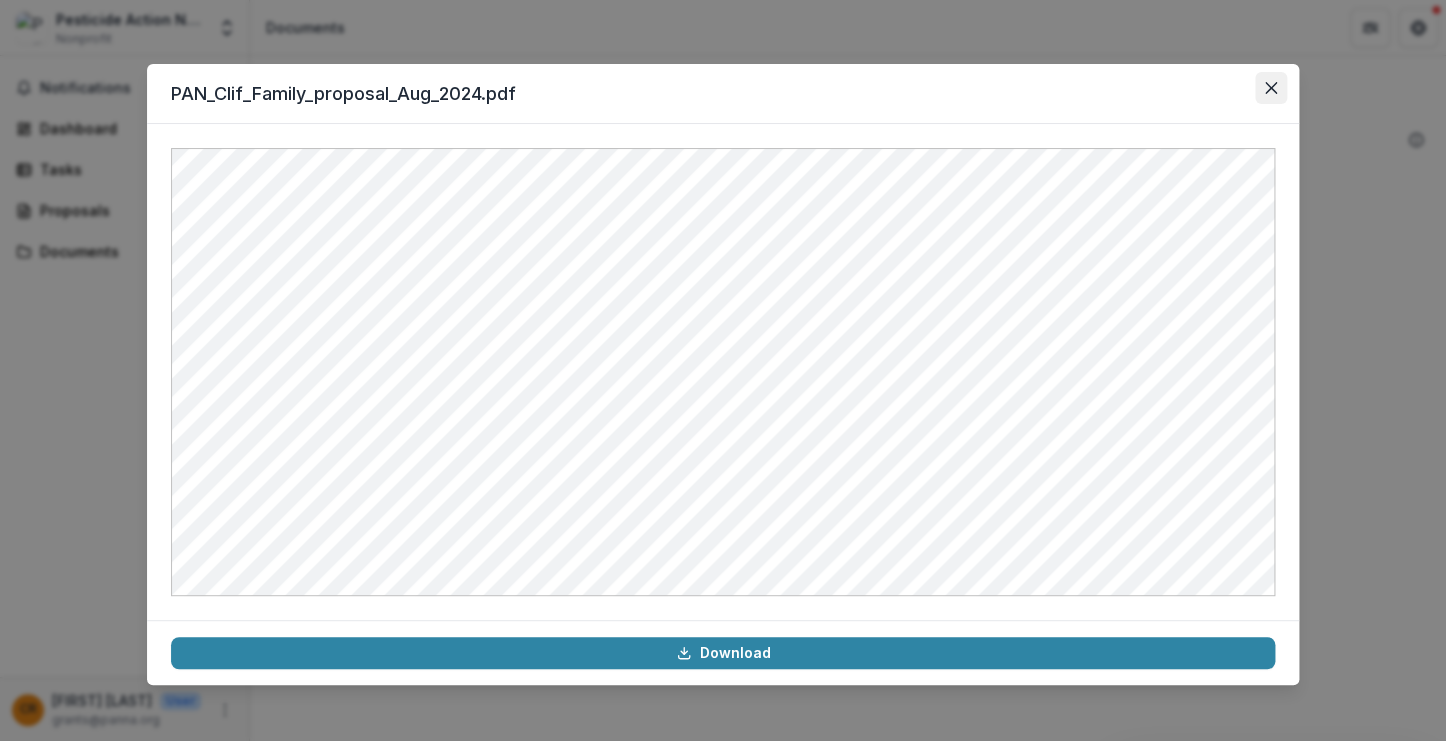 click at bounding box center (1271, 88) 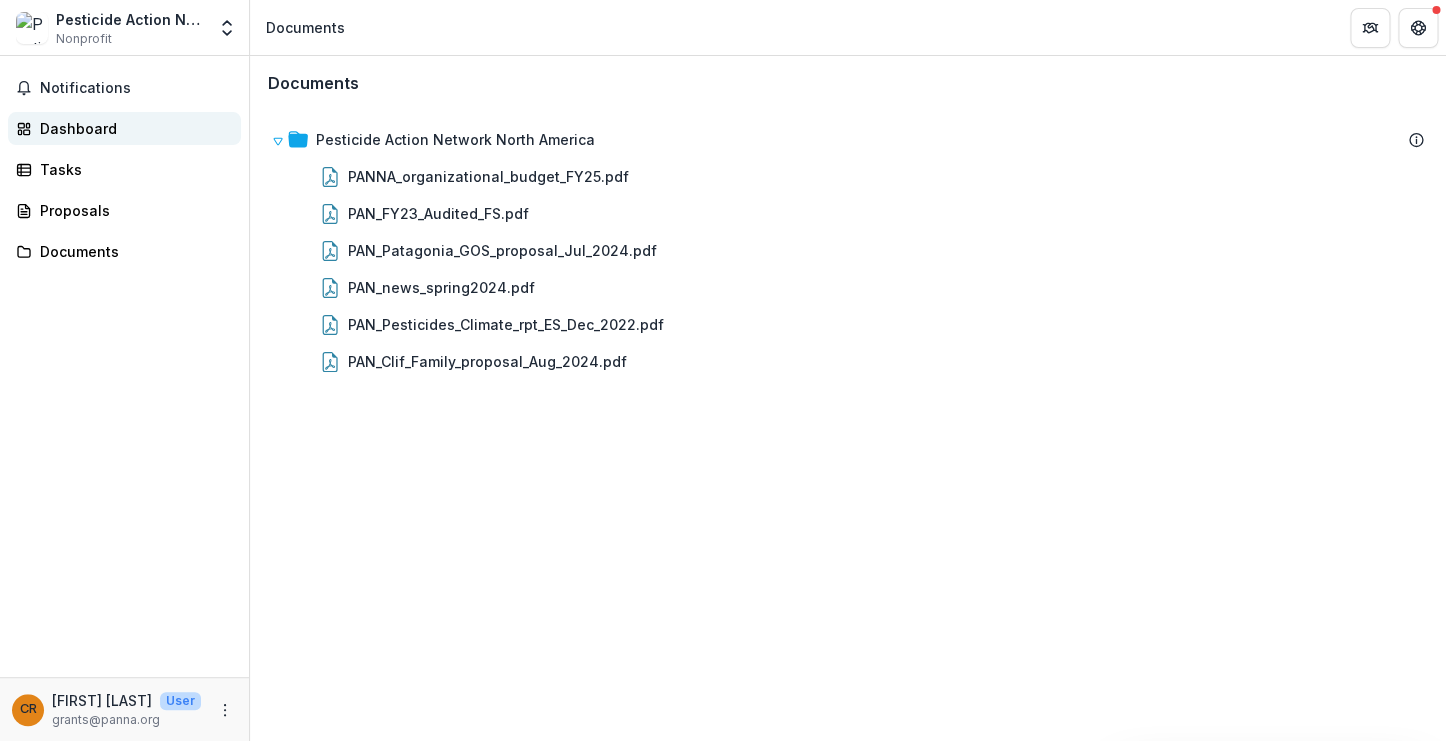 click on "Dashboard" at bounding box center [132, 128] 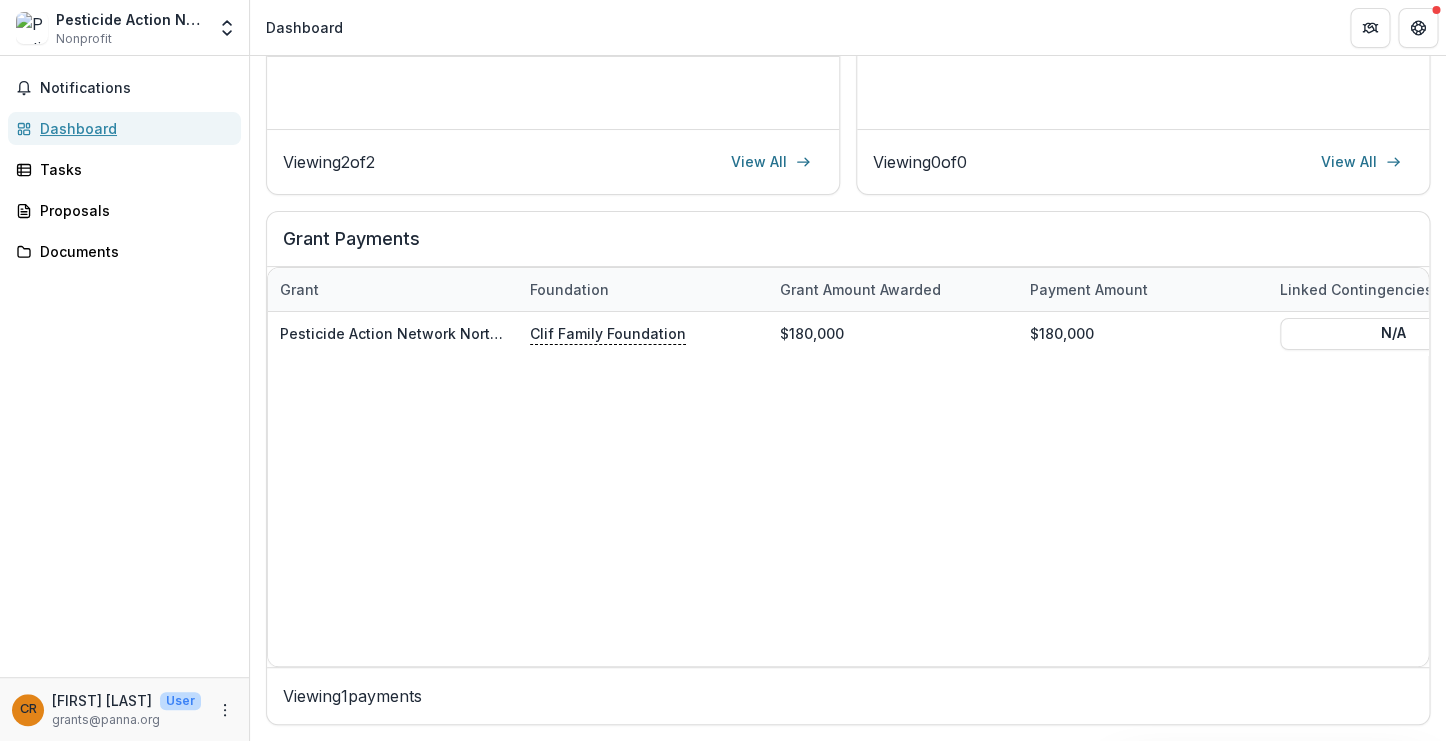scroll, scrollTop: 0, scrollLeft: 0, axis: both 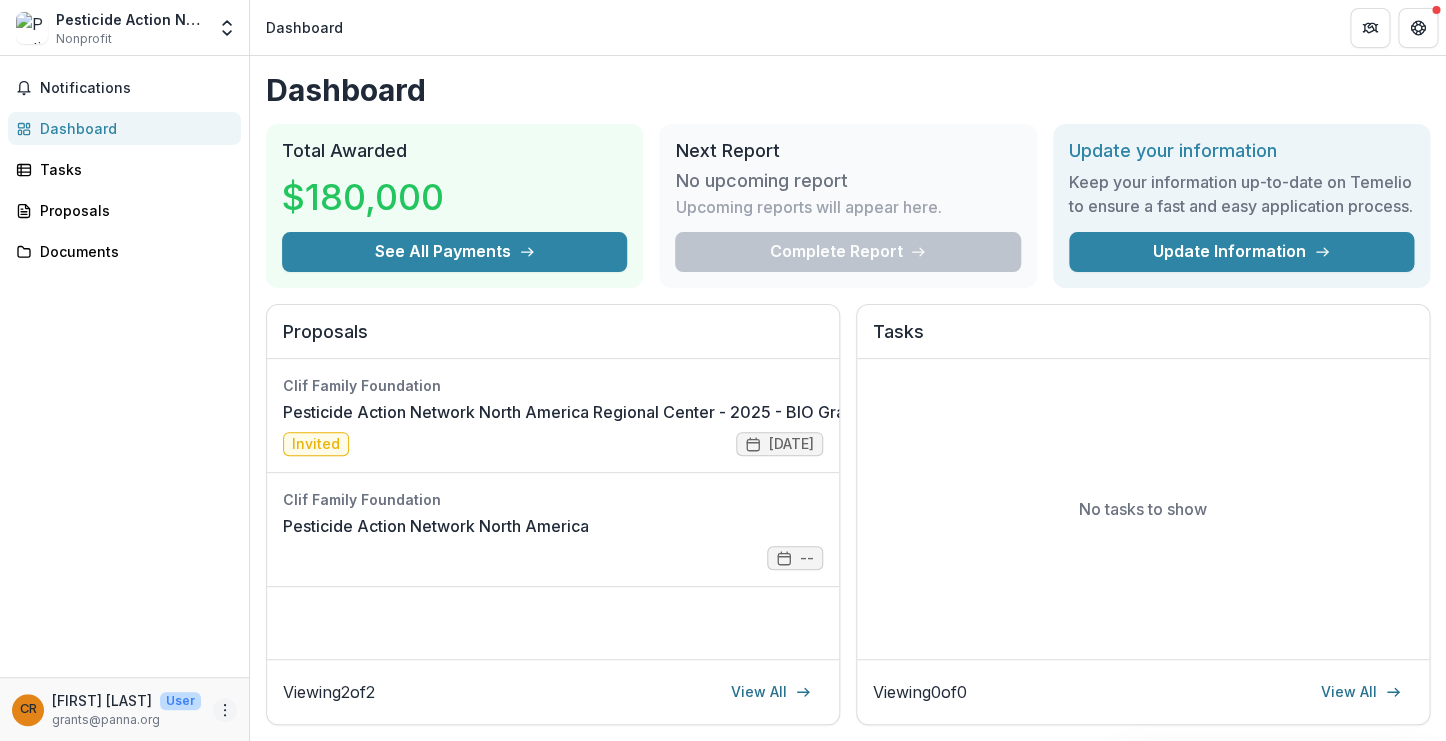 click 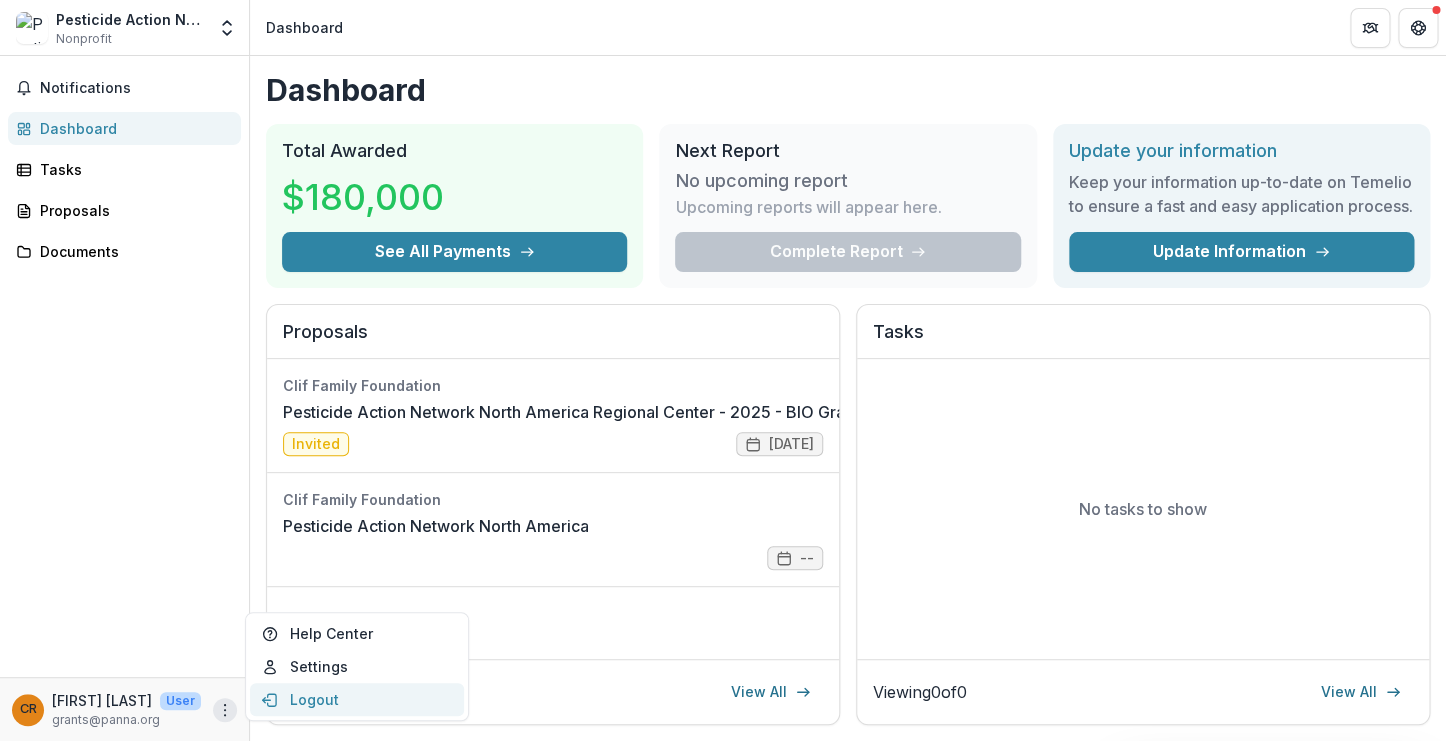 click on "Logout" at bounding box center [357, 699] 